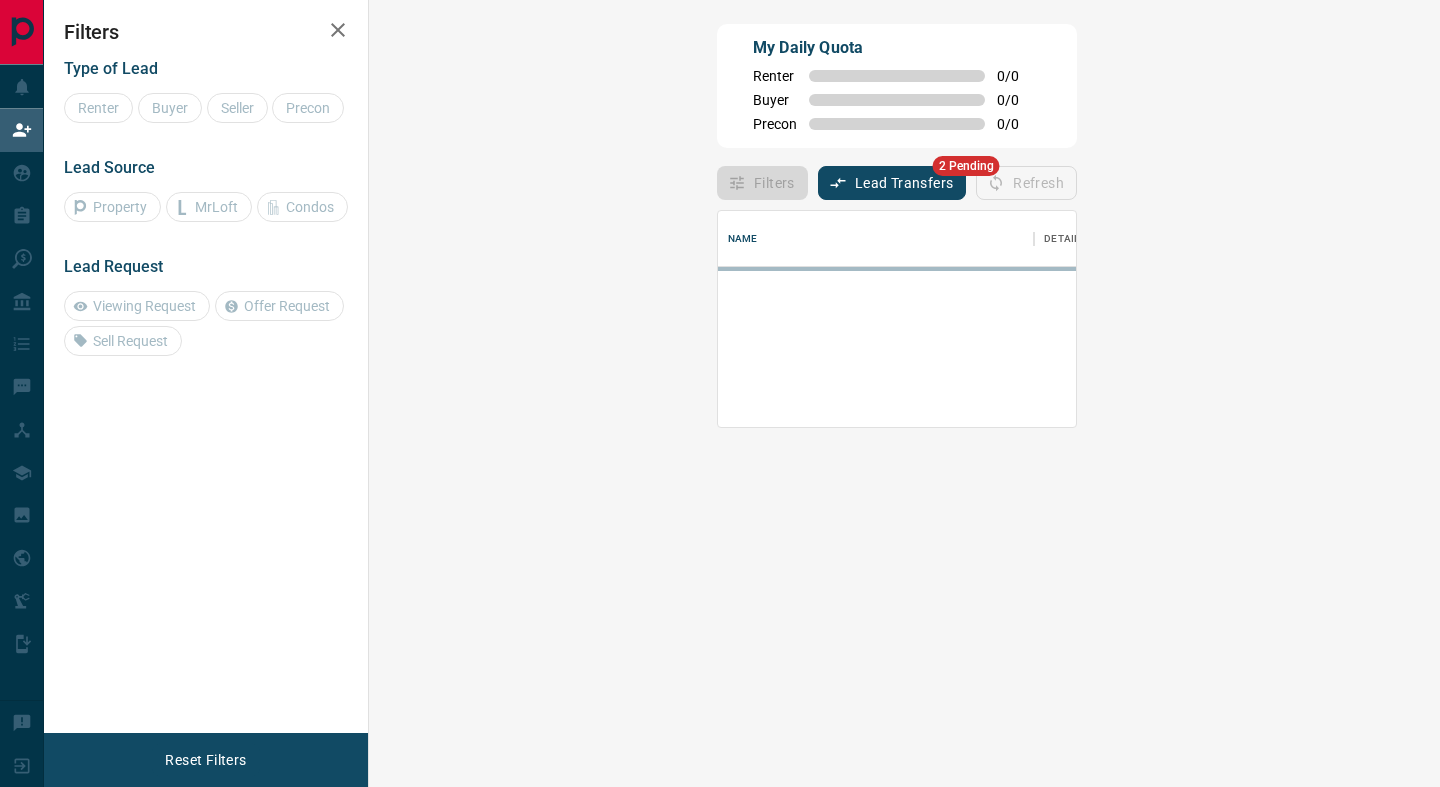 scroll, scrollTop: 0, scrollLeft: 0, axis: both 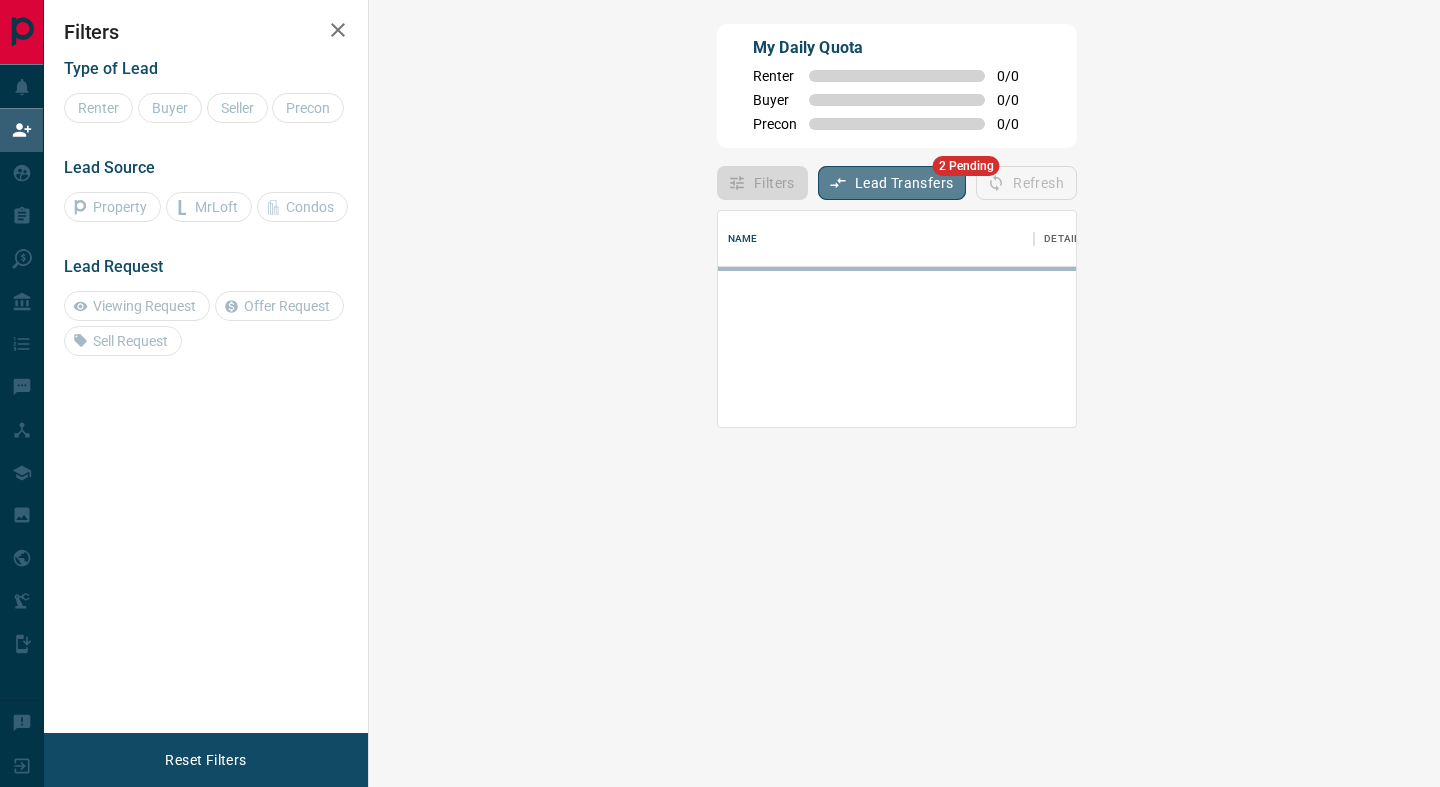 click on "Lead Transfers" at bounding box center [892, 183] 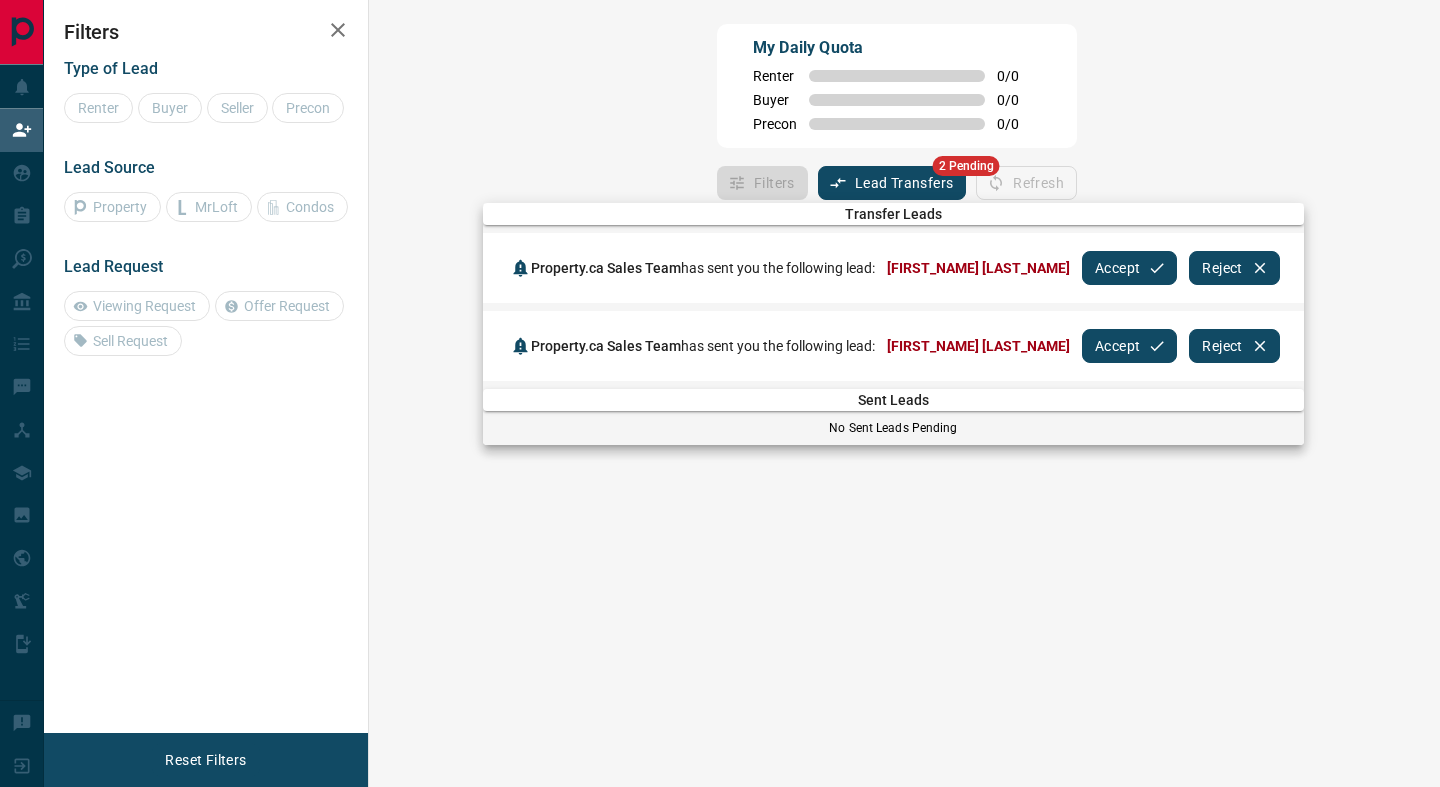 click on "Accept" at bounding box center [1129, 268] 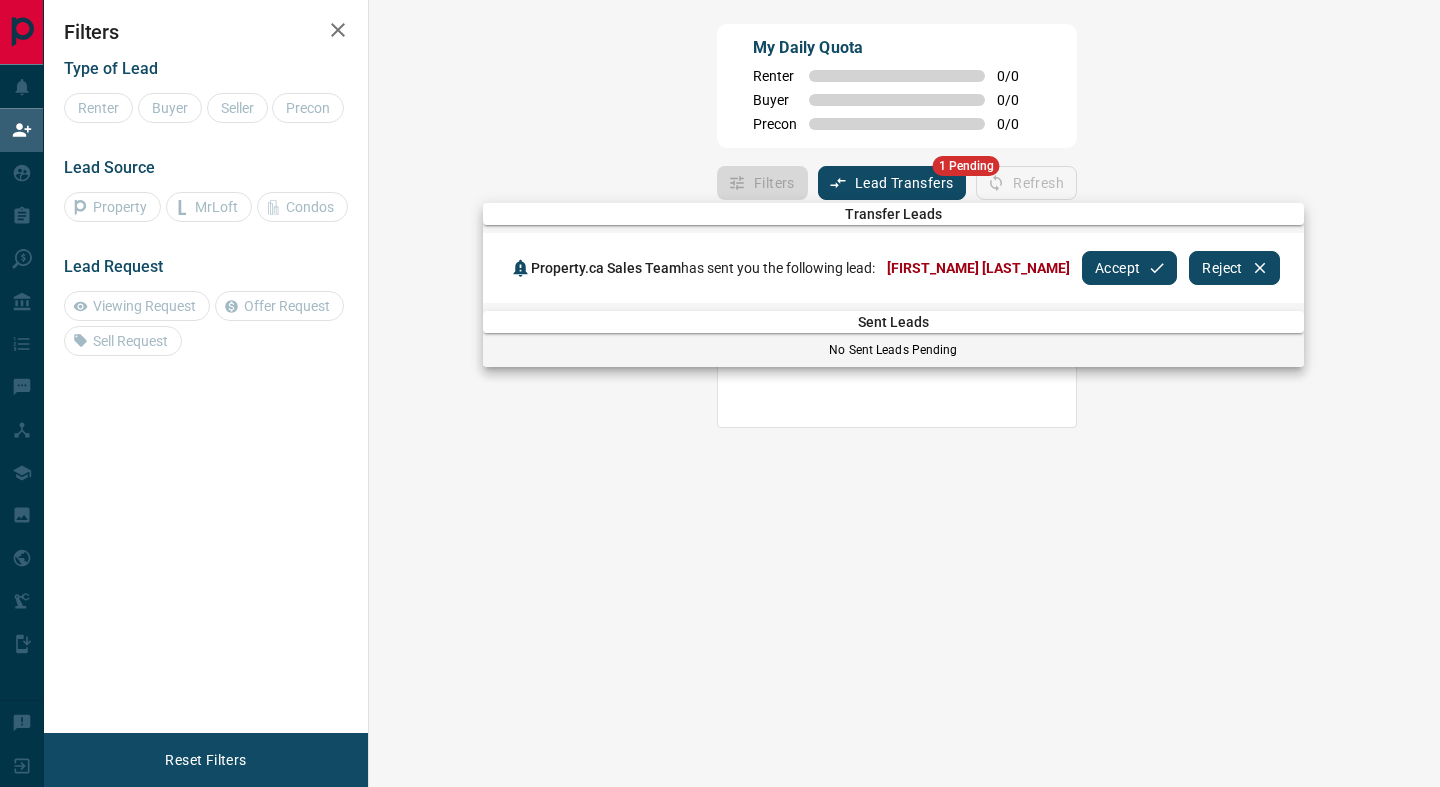 click on "Accept" at bounding box center [1129, 268] 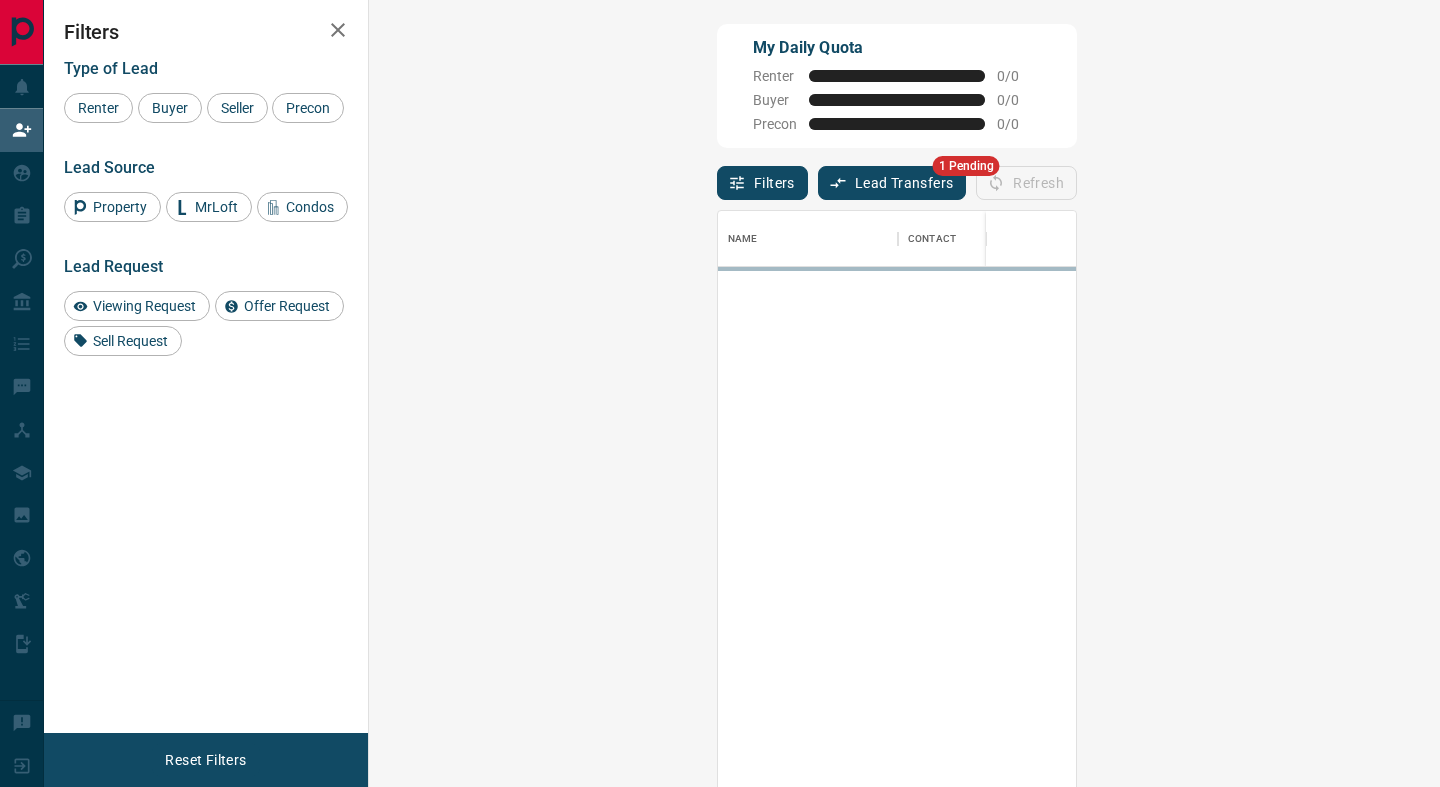 scroll, scrollTop: 1, scrollLeft: 1, axis: both 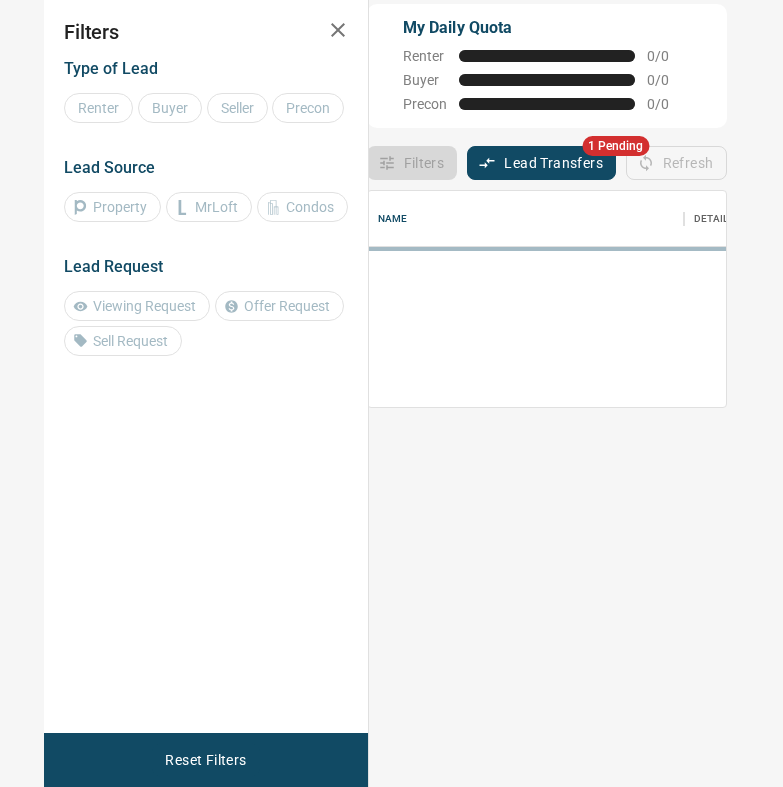 click on "Lead Source Property MrLoft Condos" at bounding box center (206, 190) 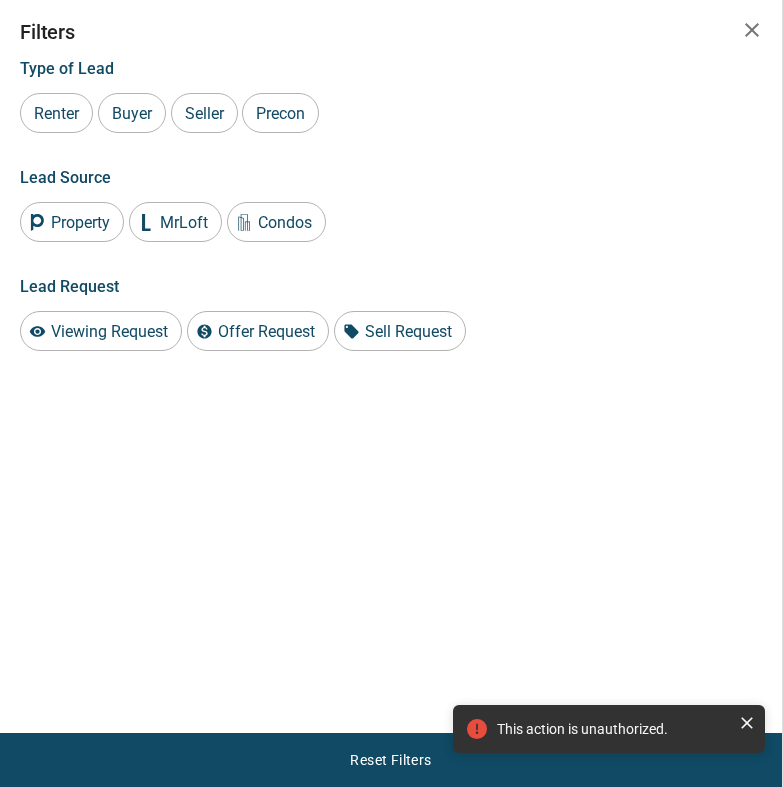 click 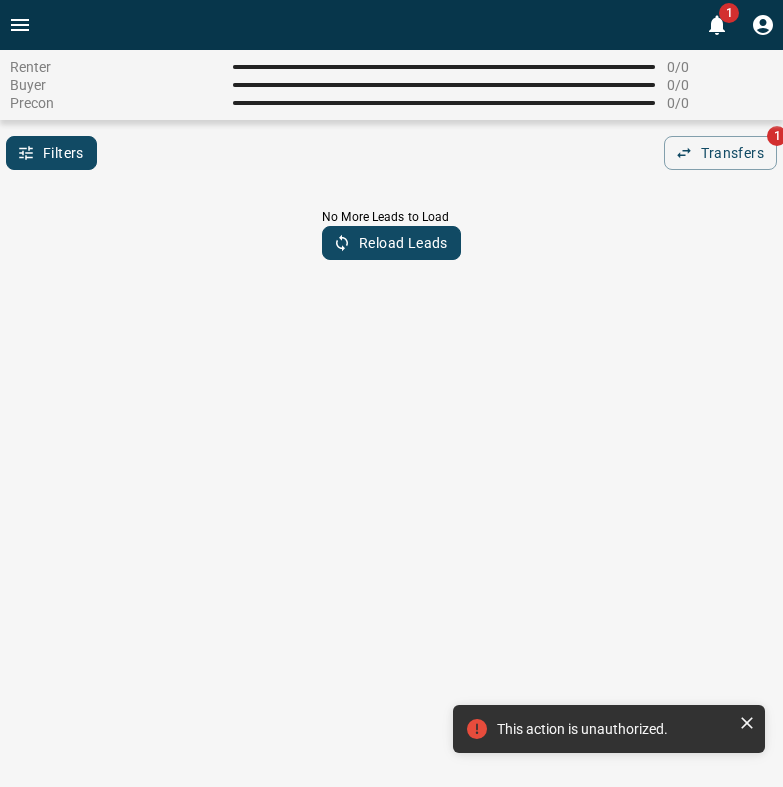 click on "1" at bounding box center [729, 13] 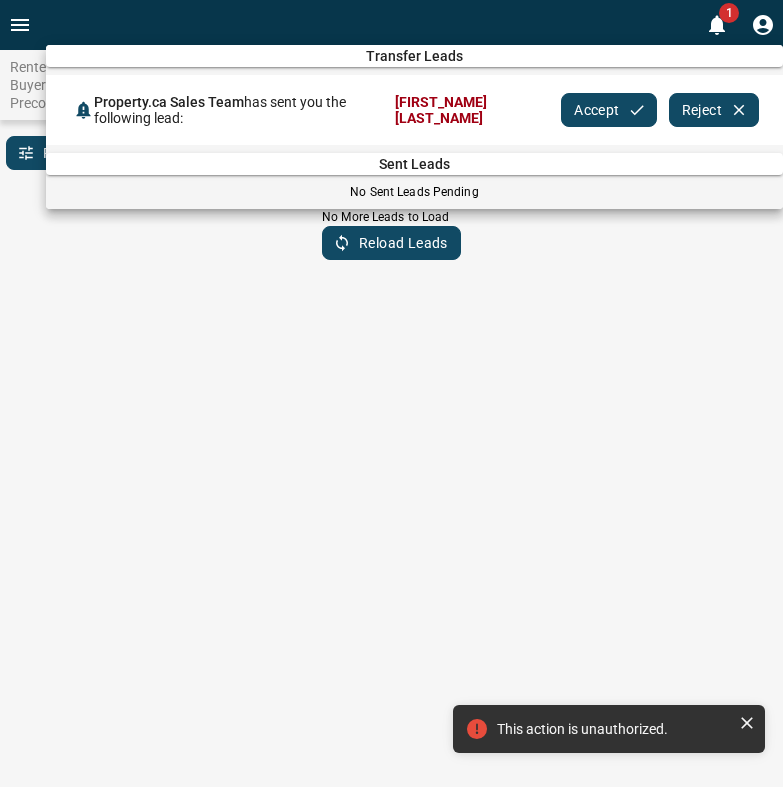 click on "Accept" at bounding box center [608, 110] 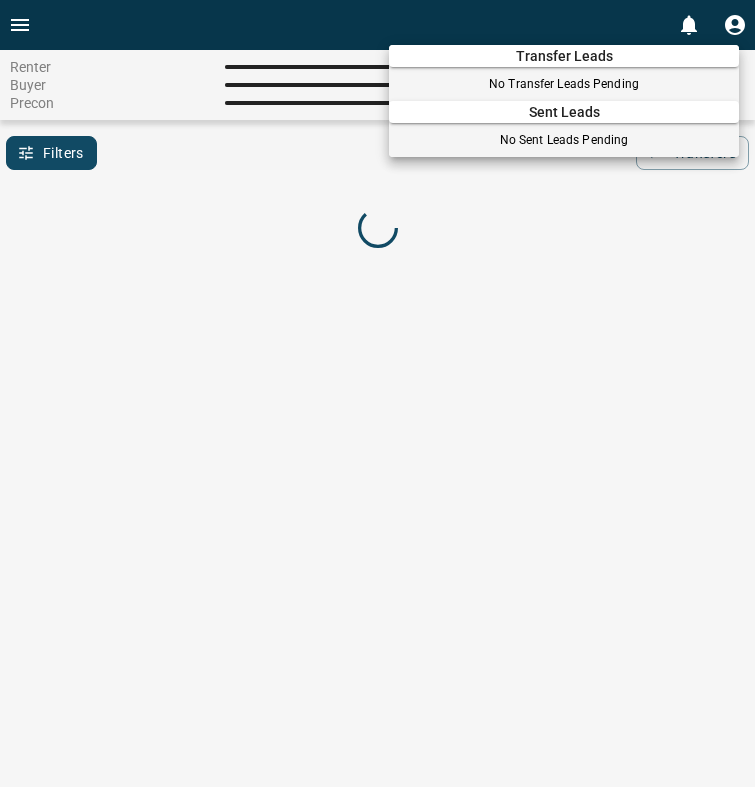click at bounding box center (377, 393) 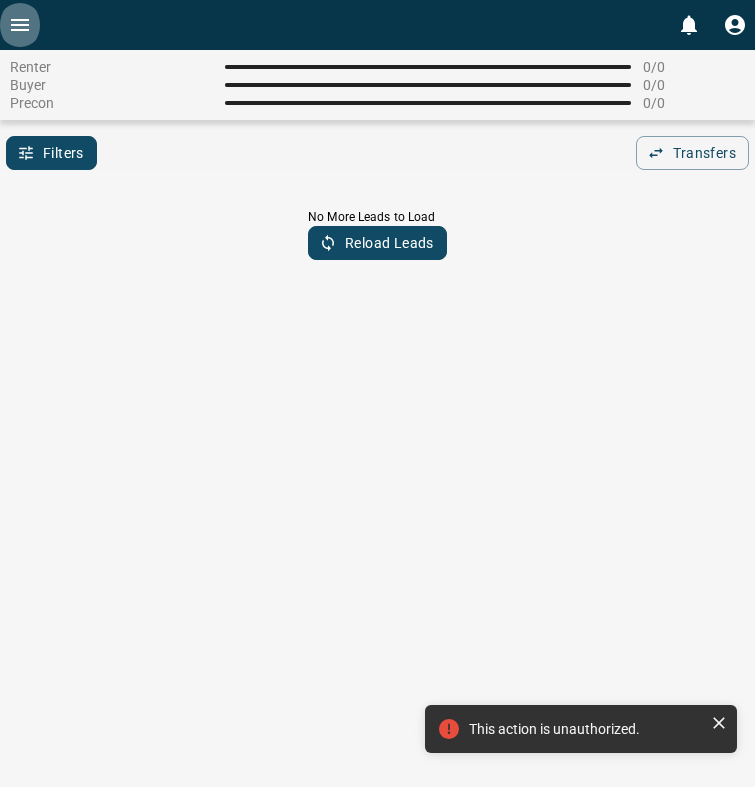 click 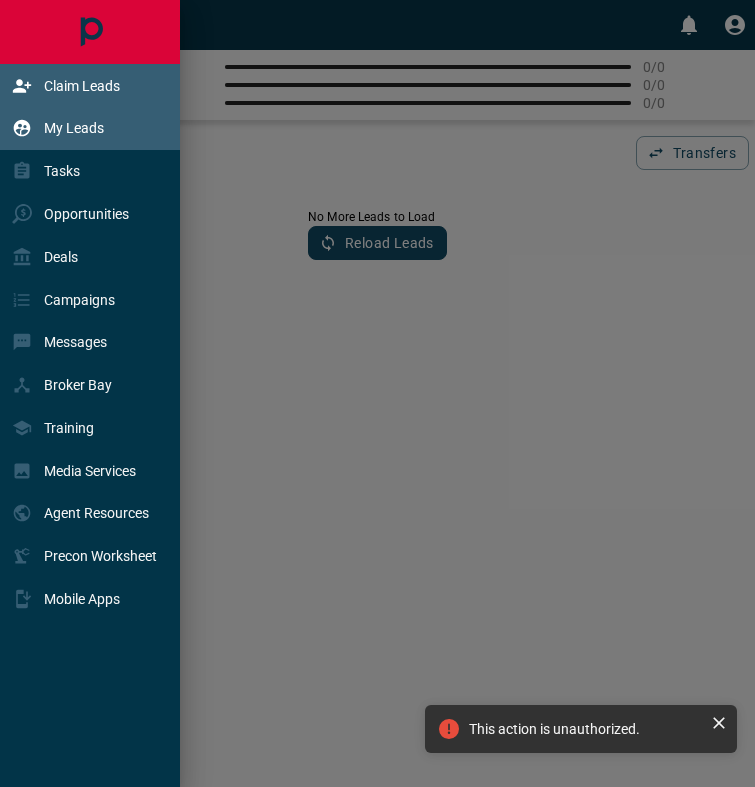 click on "My Leads" at bounding box center (92, 128) 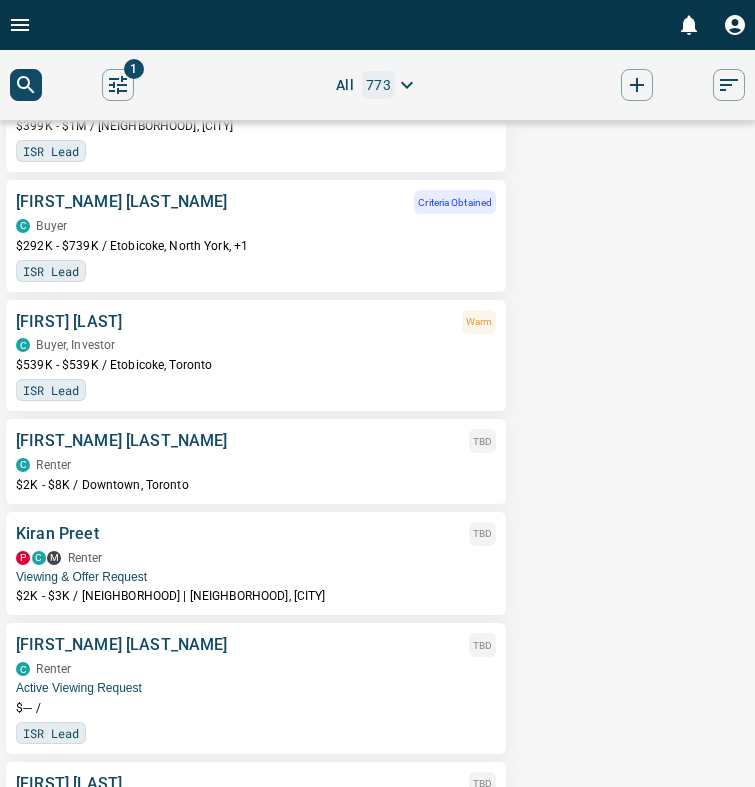scroll, scrollTop: 702, scrollLeft: 0, axis: vertical 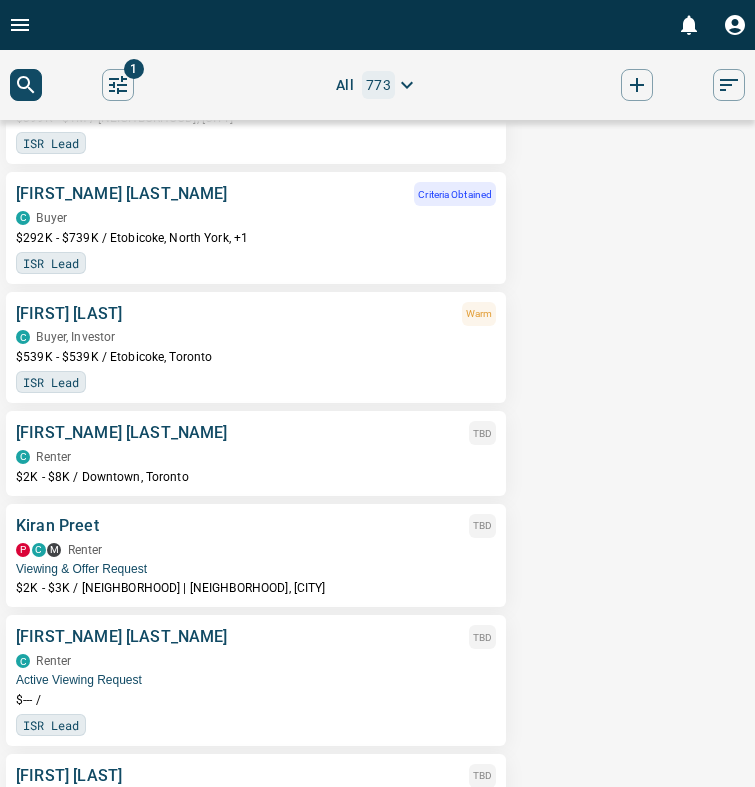 click on "[FIRST] [LAST]" at bounding box center [69, 314] 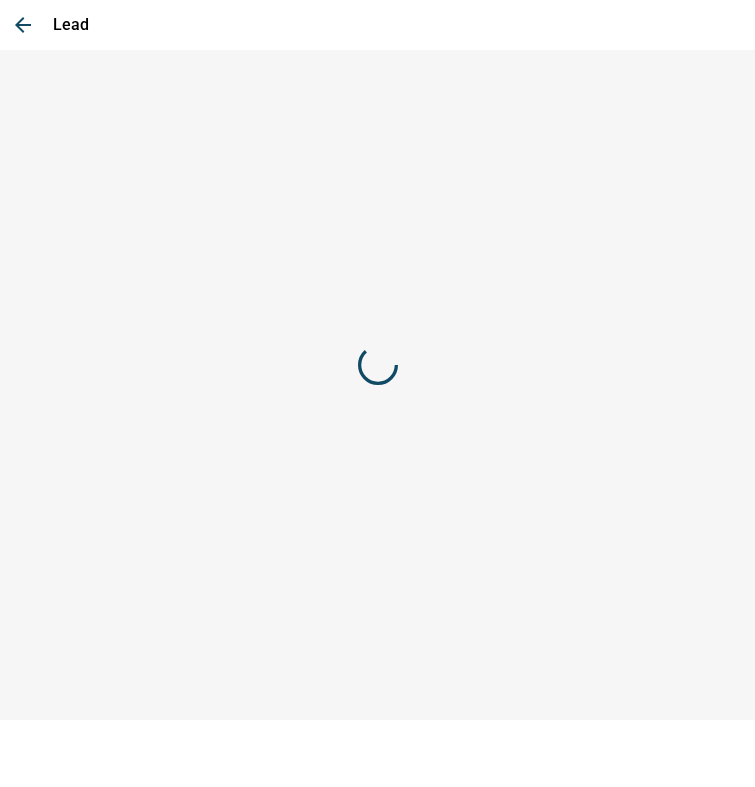 scroll, scrollTop: 0, scrollLeft: 0, axis: both 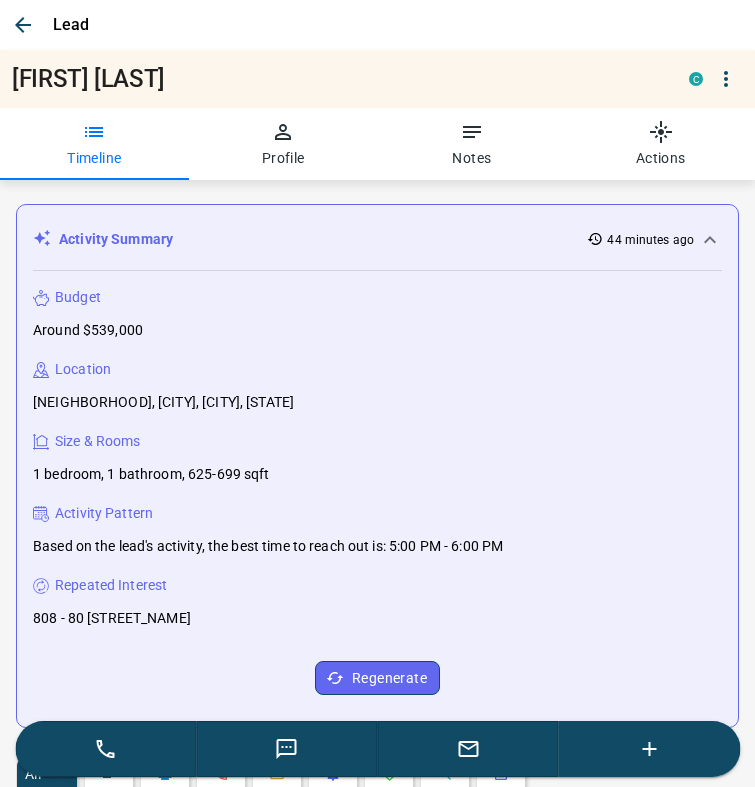 click on "Notes" at bounding box center [472, 144] 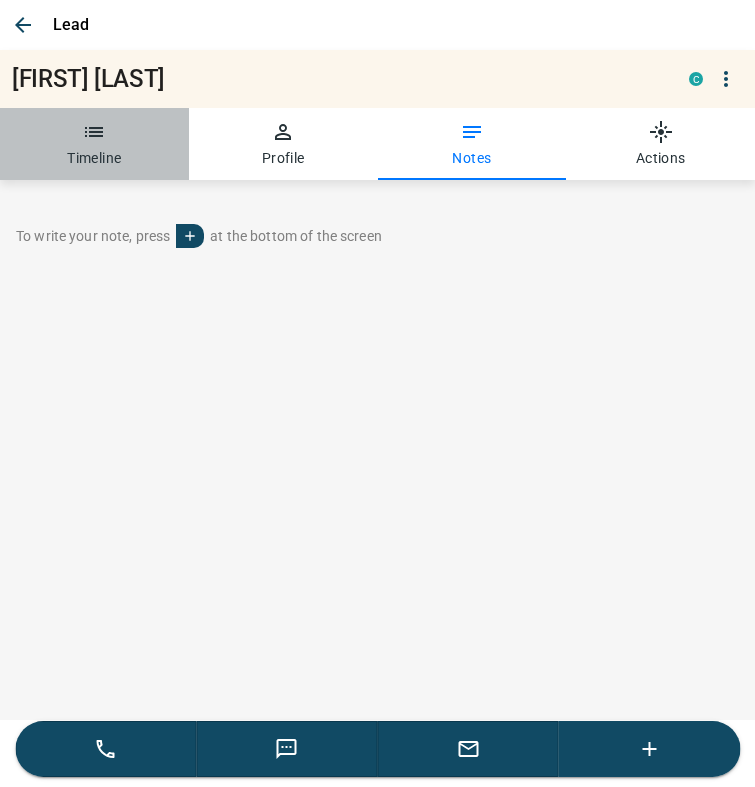 click on "Timeline" at bounding box center (94, 144) 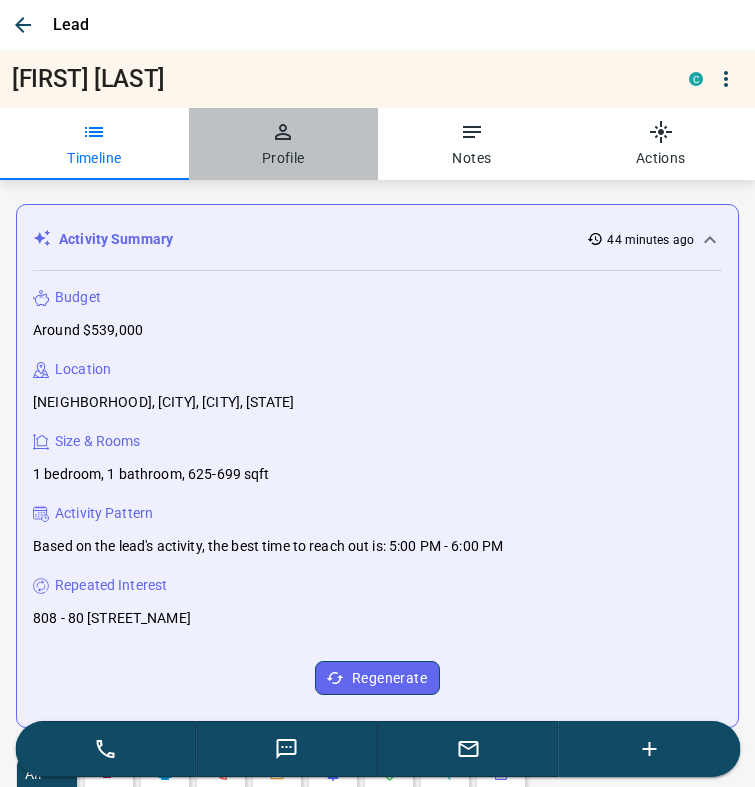 click on "Profile" at bounding box center [283, 144] 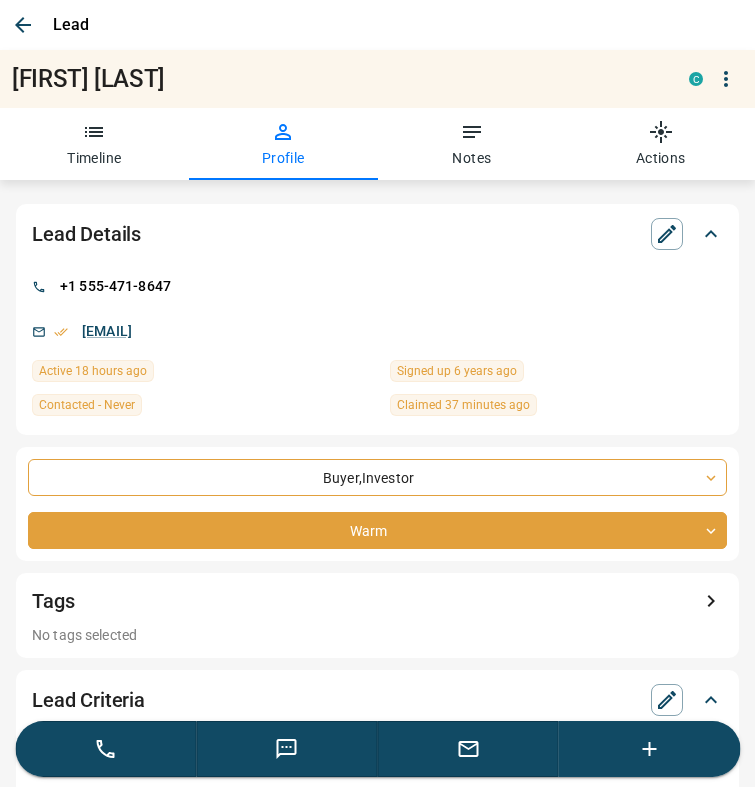 click on "Timeline" at bounding box center (94, 144) 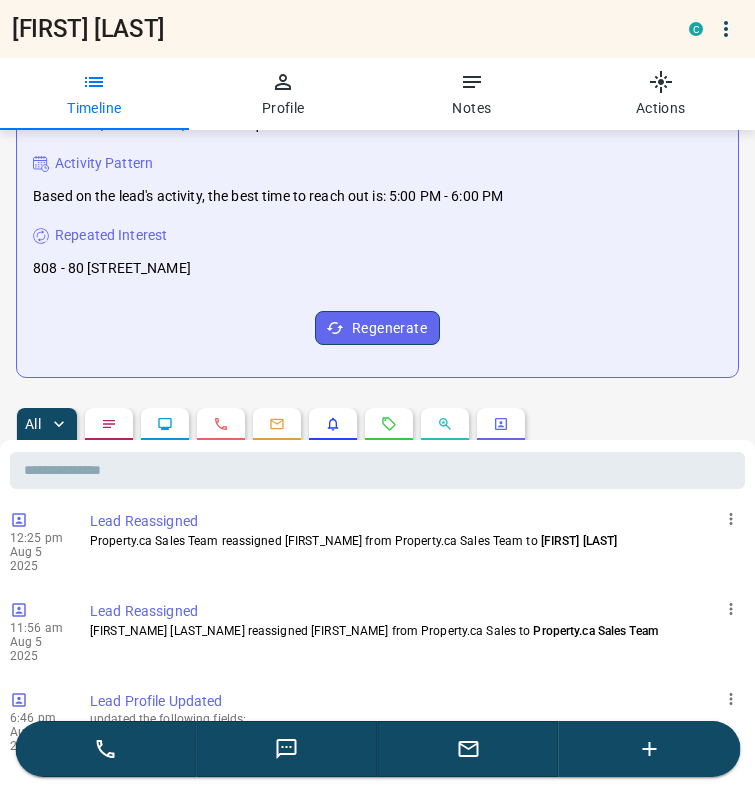 scroll, scrollTop: 574, scrollLeft: 0, axis: vertical 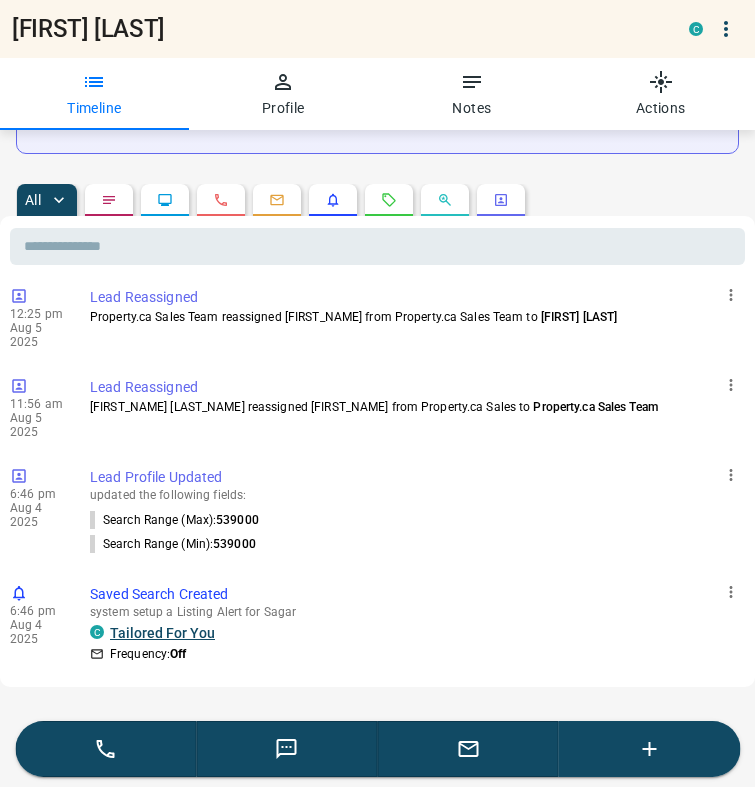 click 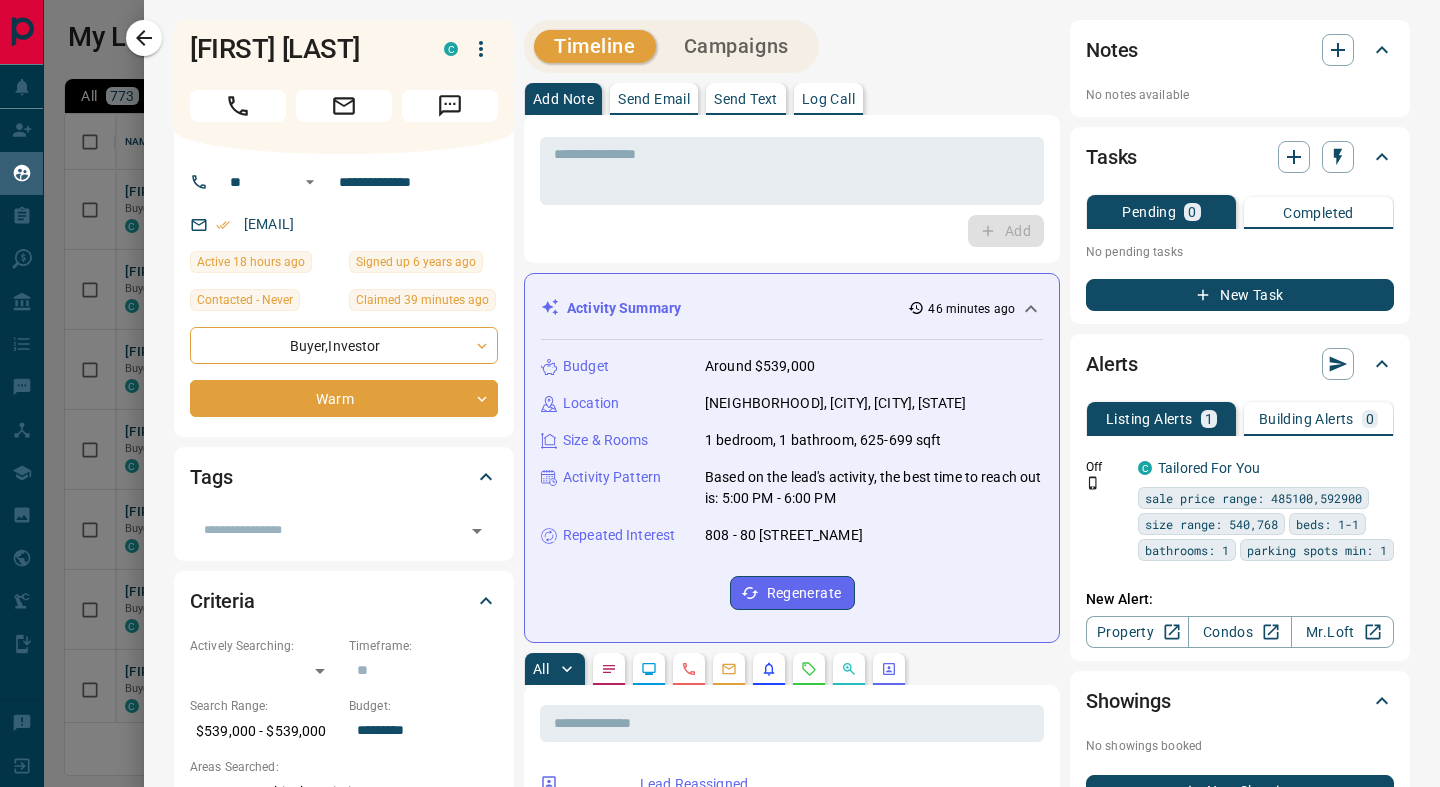 scroll, scrollTop: 1, scrollLeft: 1, axis: both 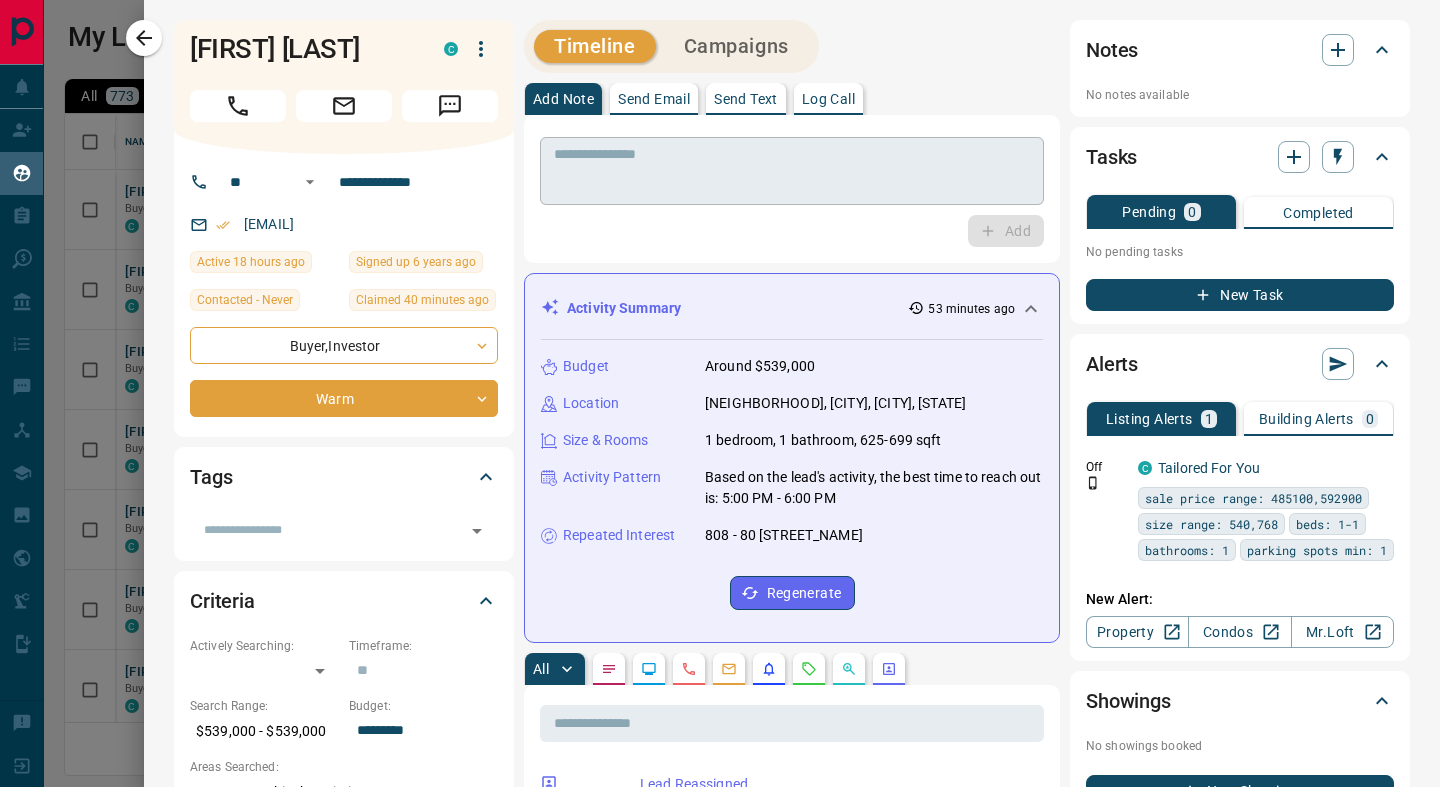 click at bounding box center (792, 171) 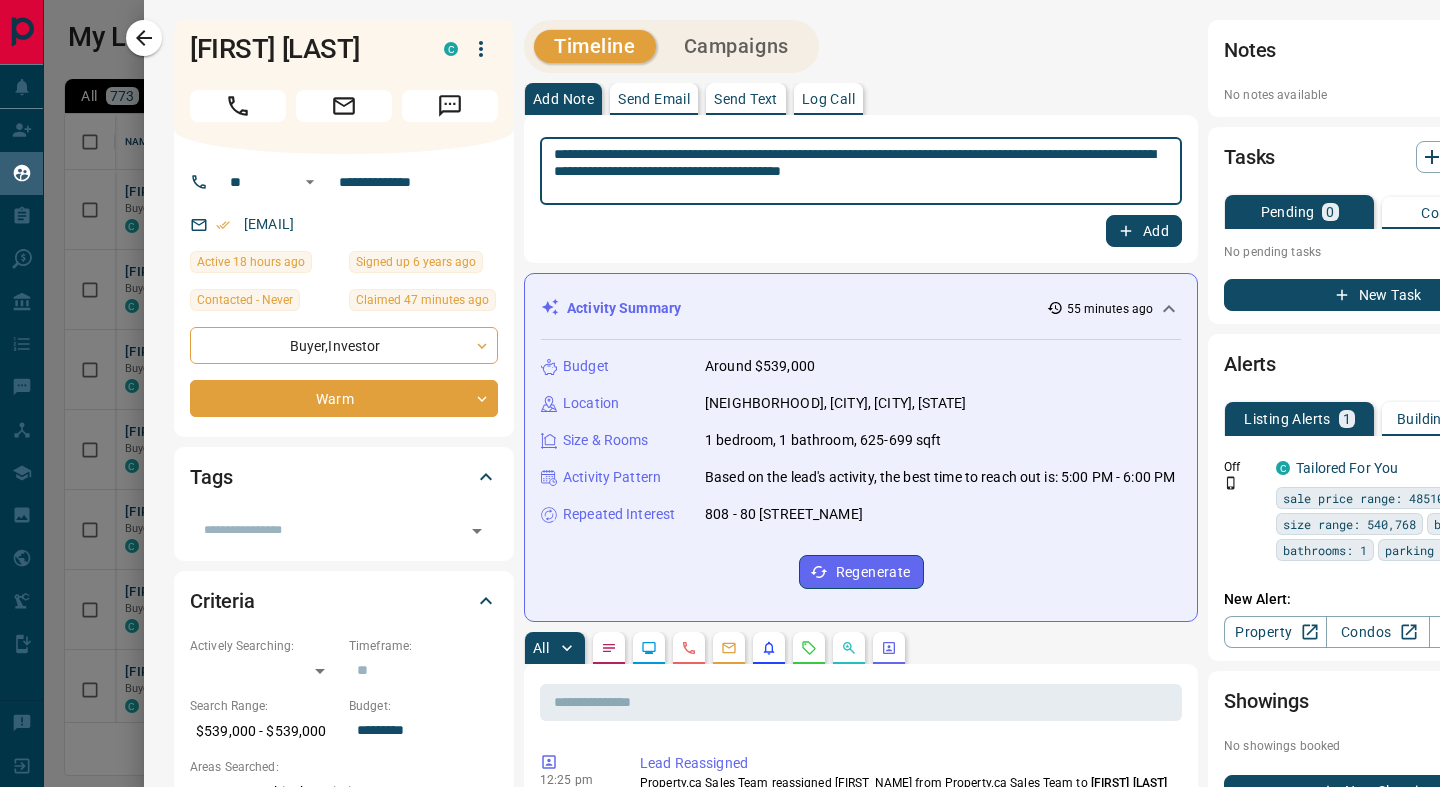 click on "**********" at bounding box center (861, 171) 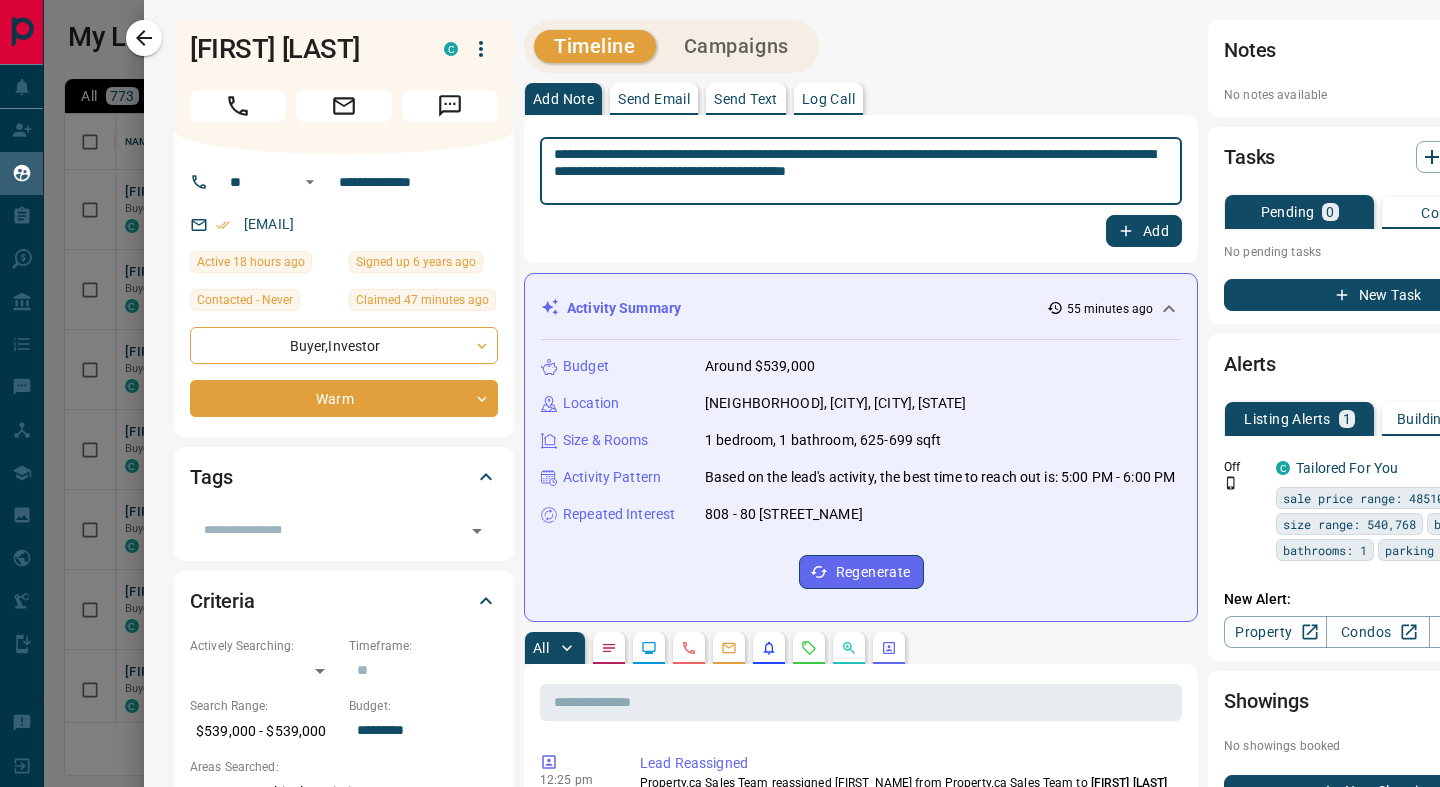 click on "**********" at bounding box center (861, 171) 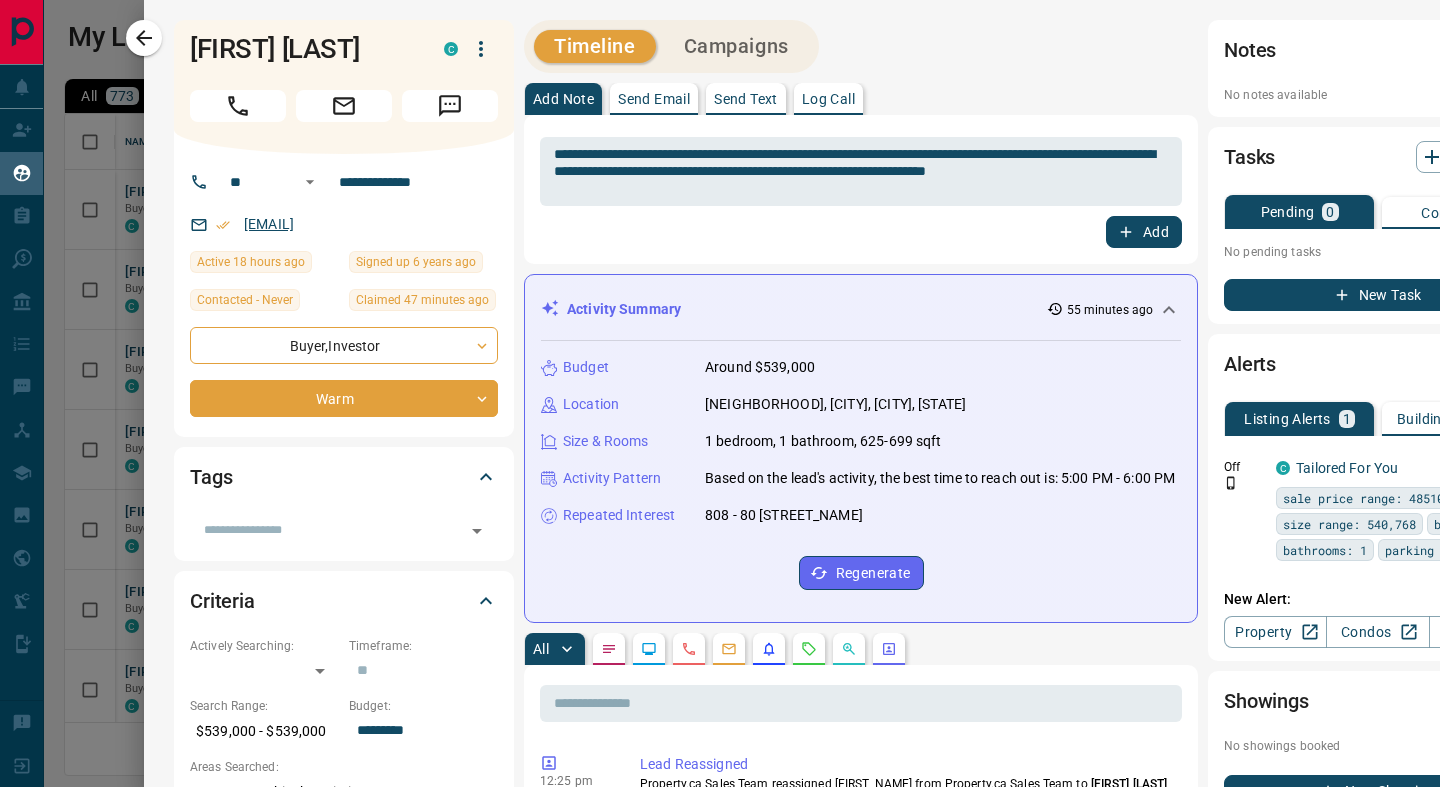 drag, startPoint x: 474, startPoint y: 223, endPoint x: 244, endPoint y: 228, distance: 230.05434 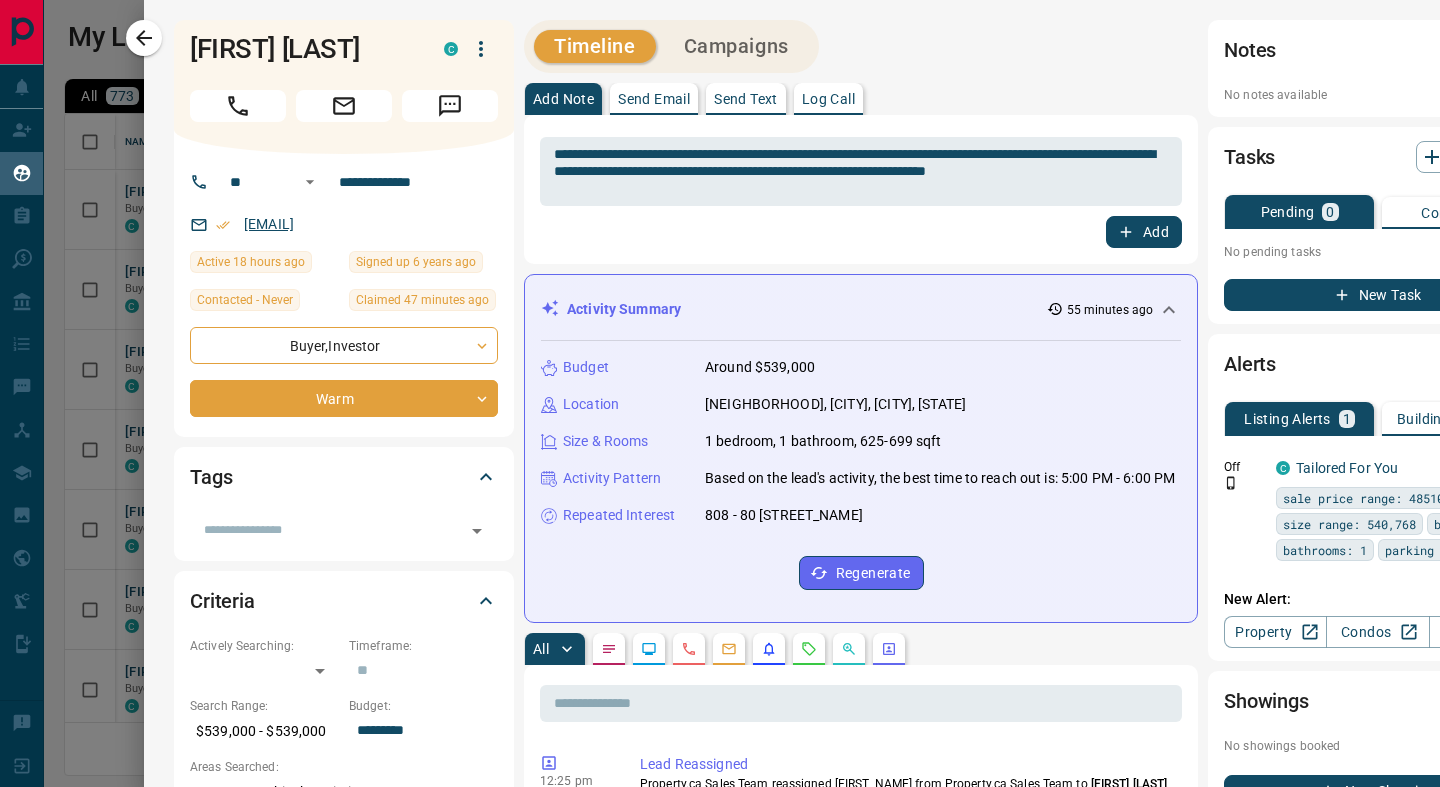 click on "[EMAIL]" at bounding box center (344, 224) 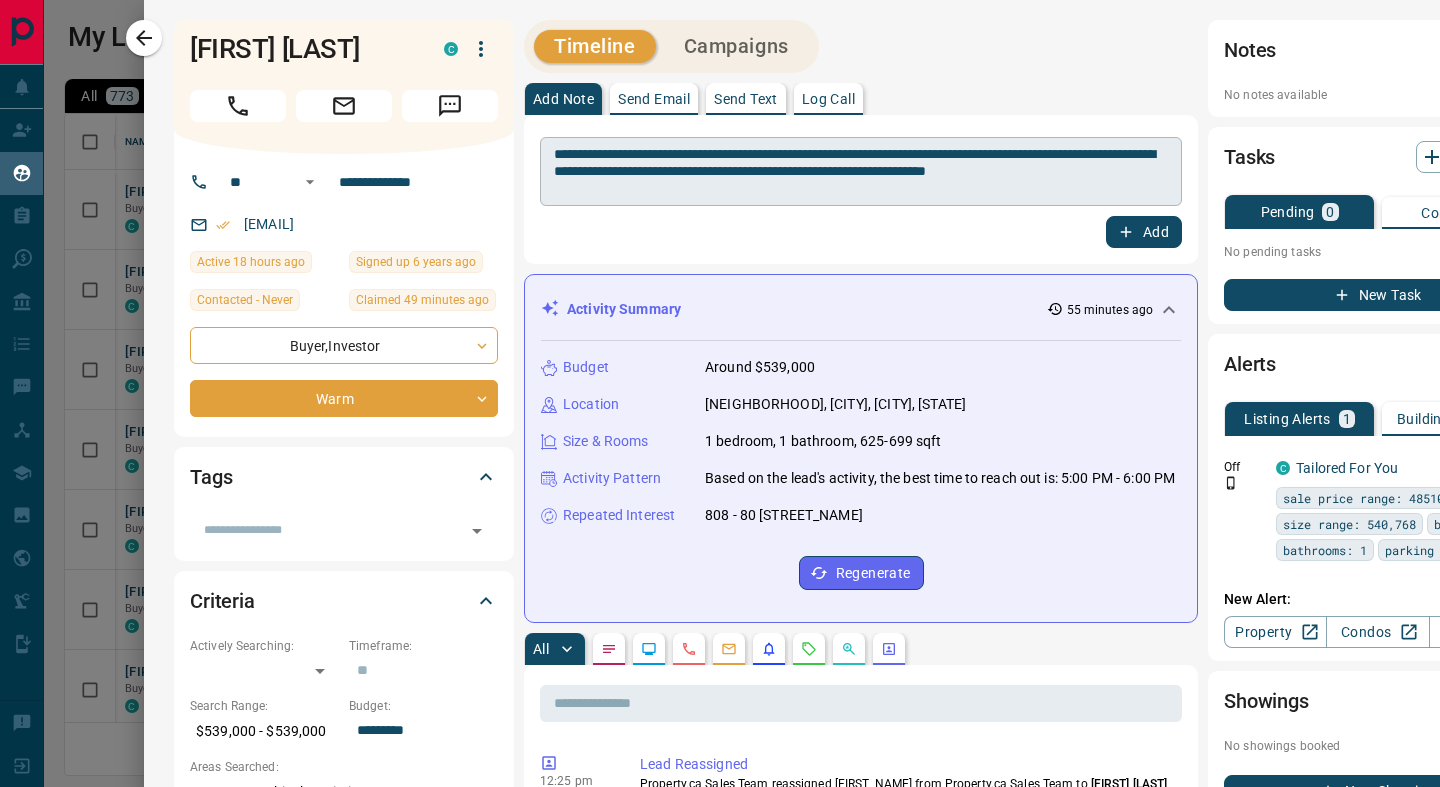 click on "**********" at bounding box center (861, 172) 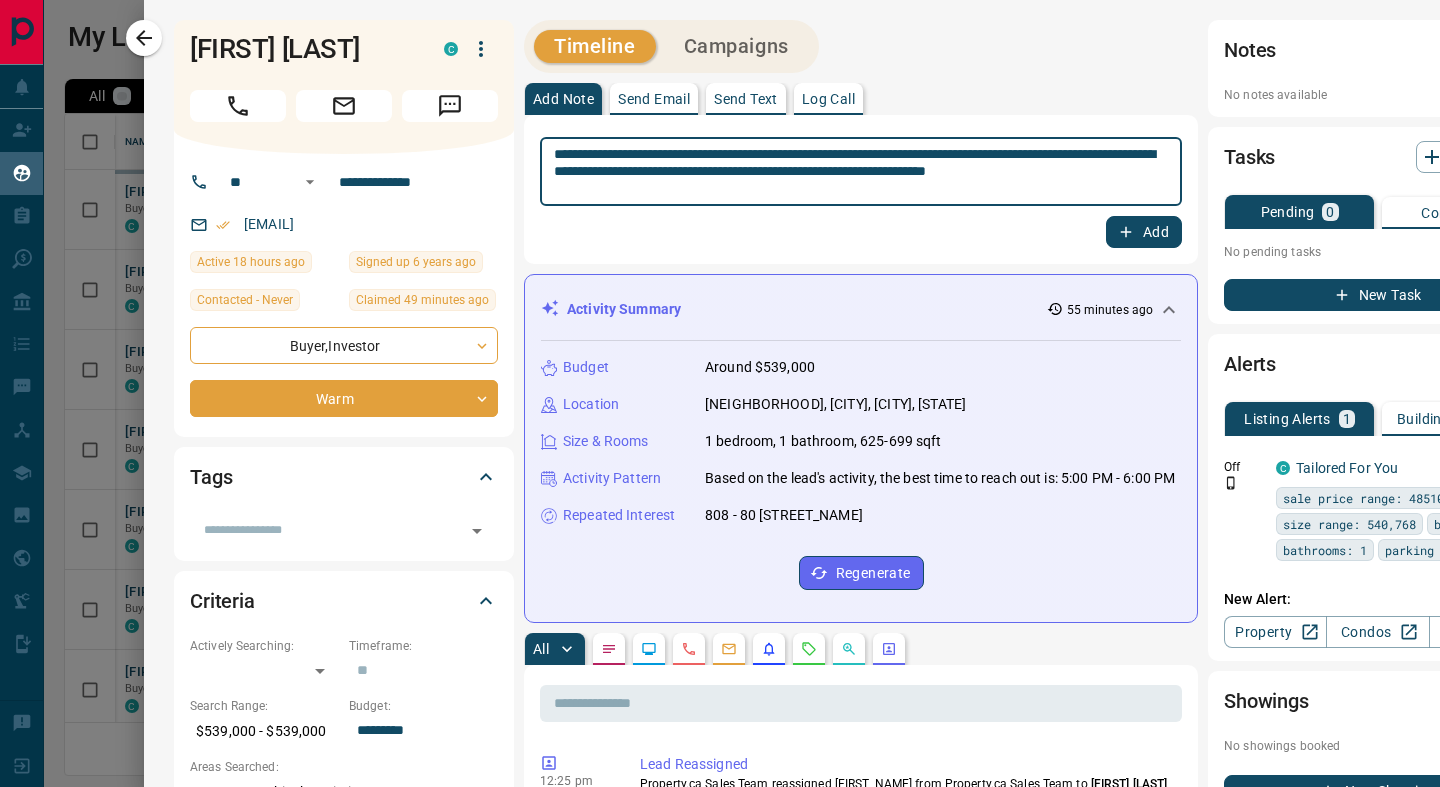 click on "**********" at bounding box center [861, 172] 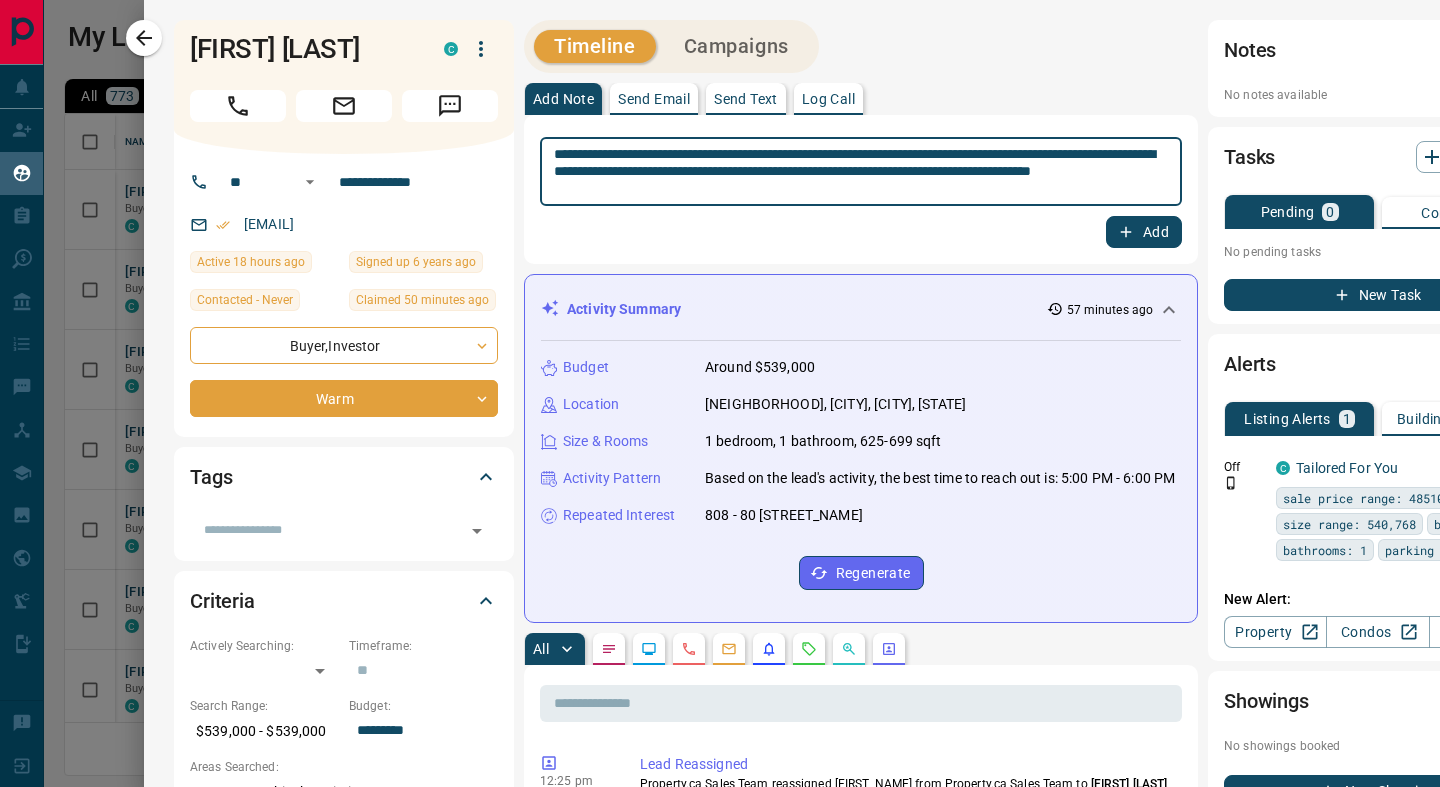 type on "**********" 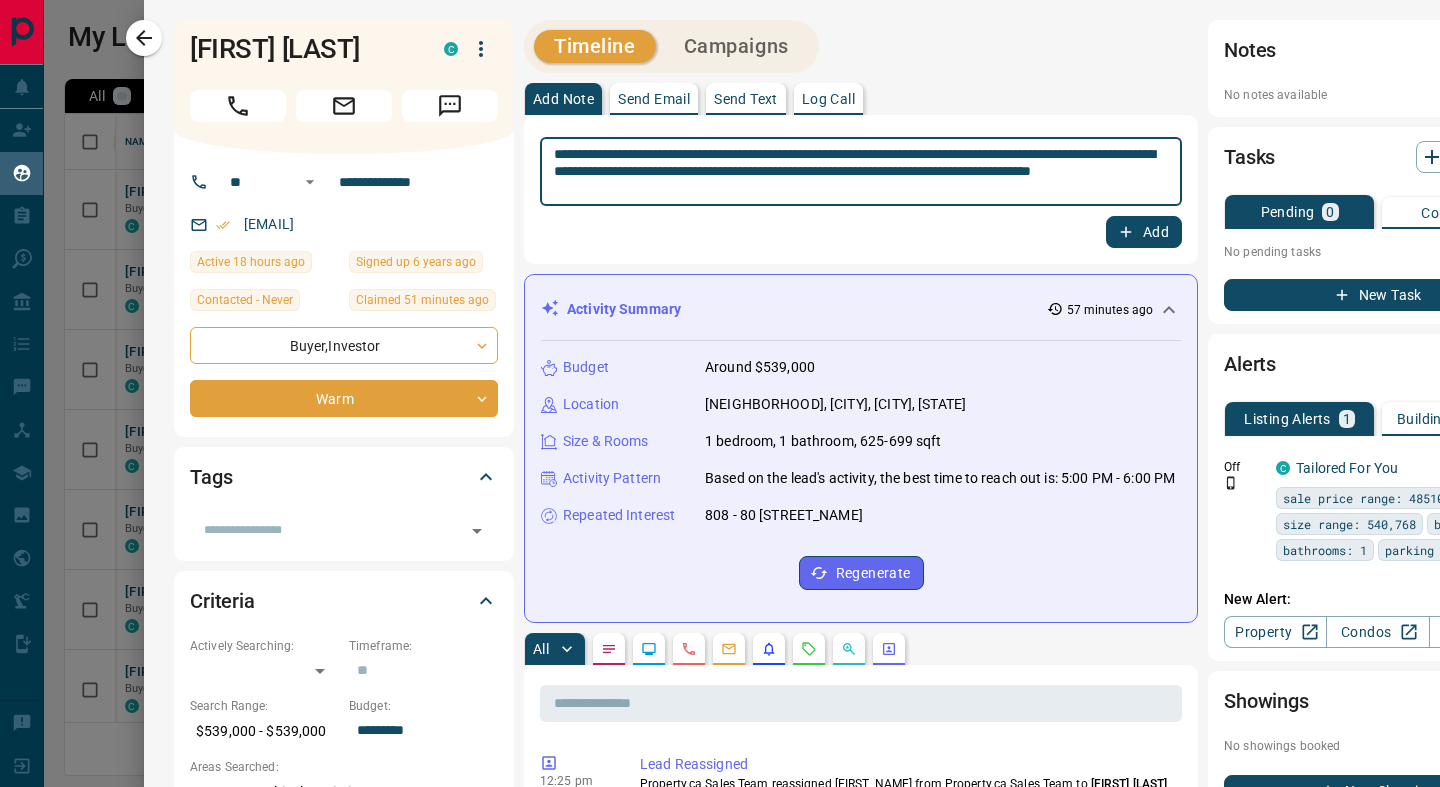 click on "Add" at bounding box center [1144, 232] 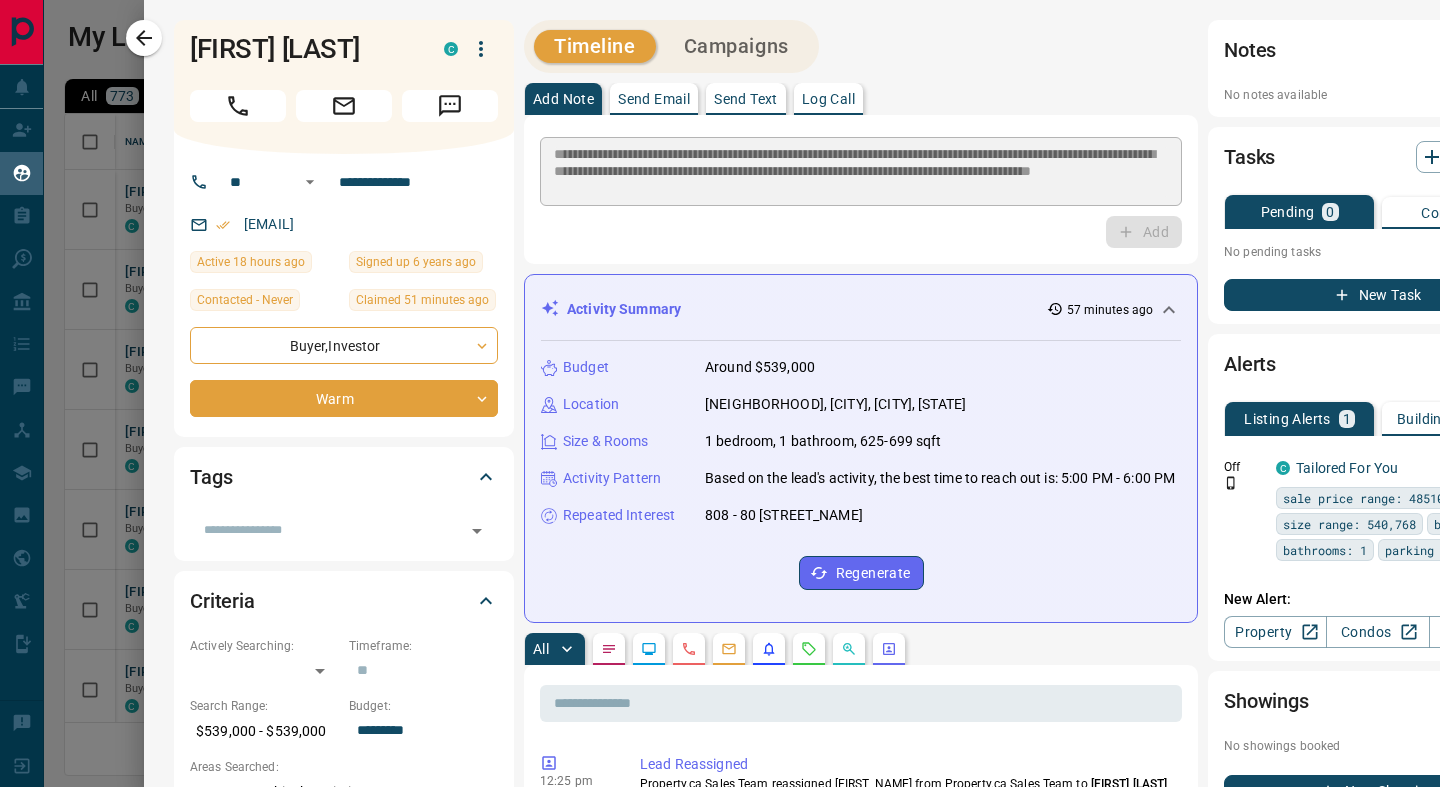 type 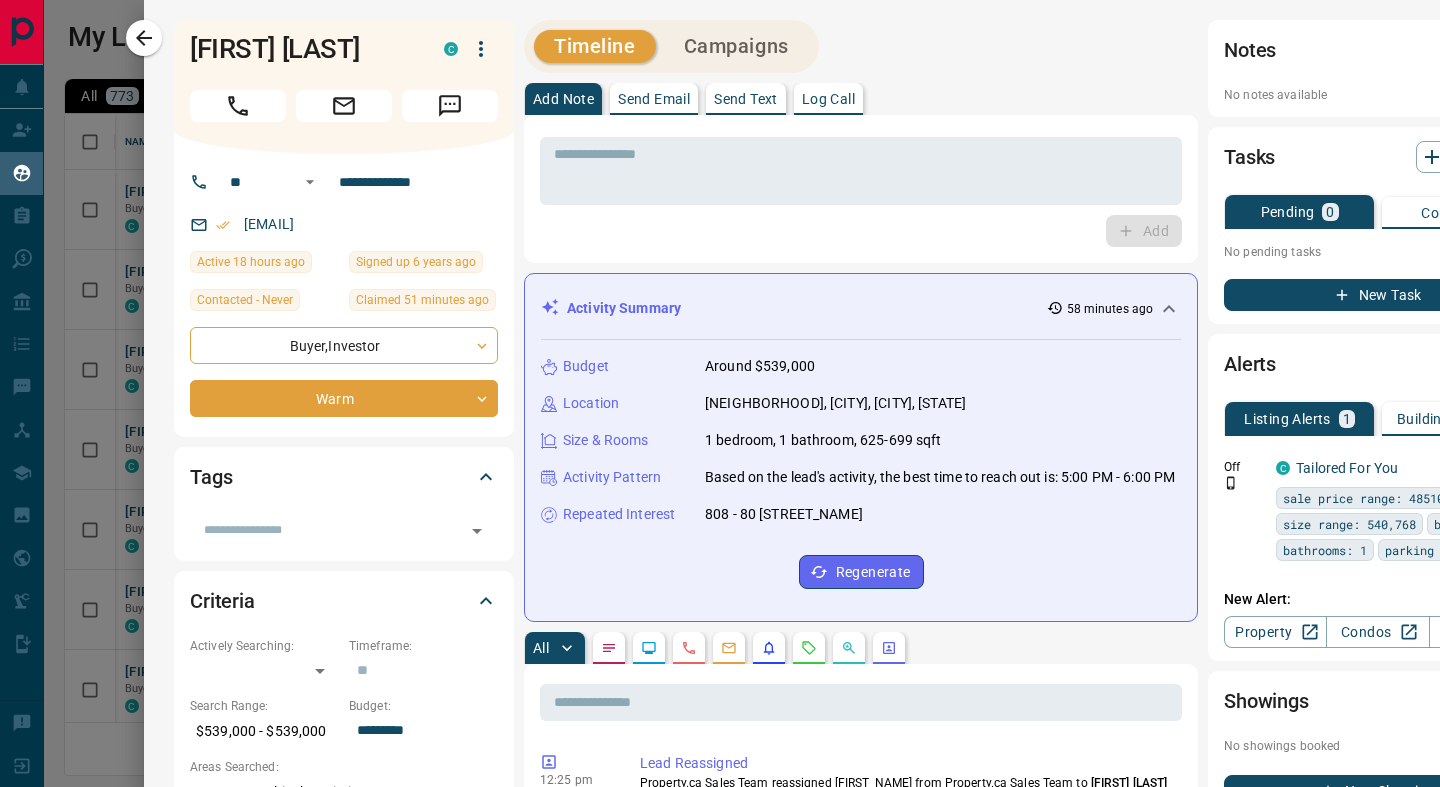 drag, startPoint x: 444, startPoint y: 231, endPoint x: 236, endPoint y: 232, distance: 208.00241 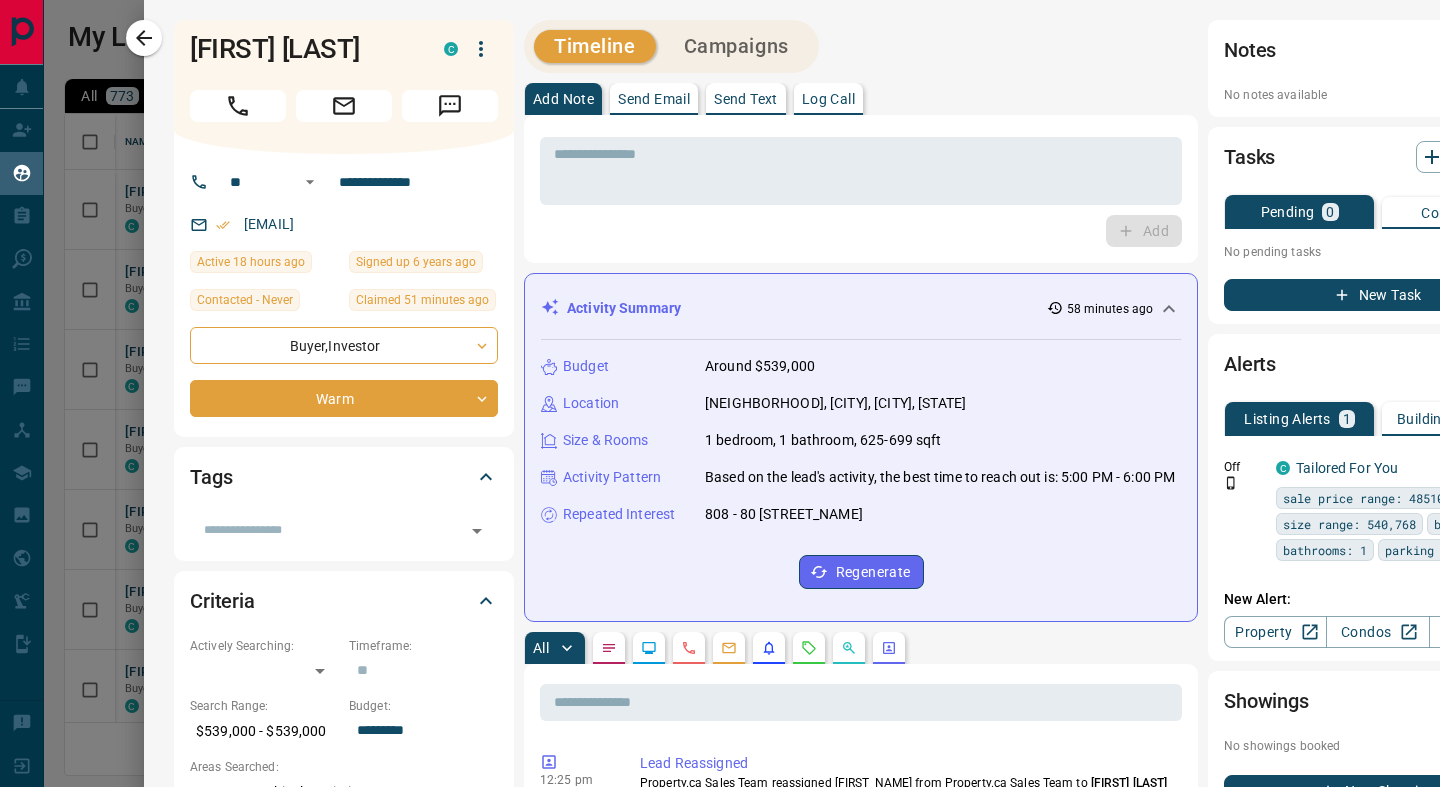 click on "[EMAIL]" at bounding box center [344, 224] 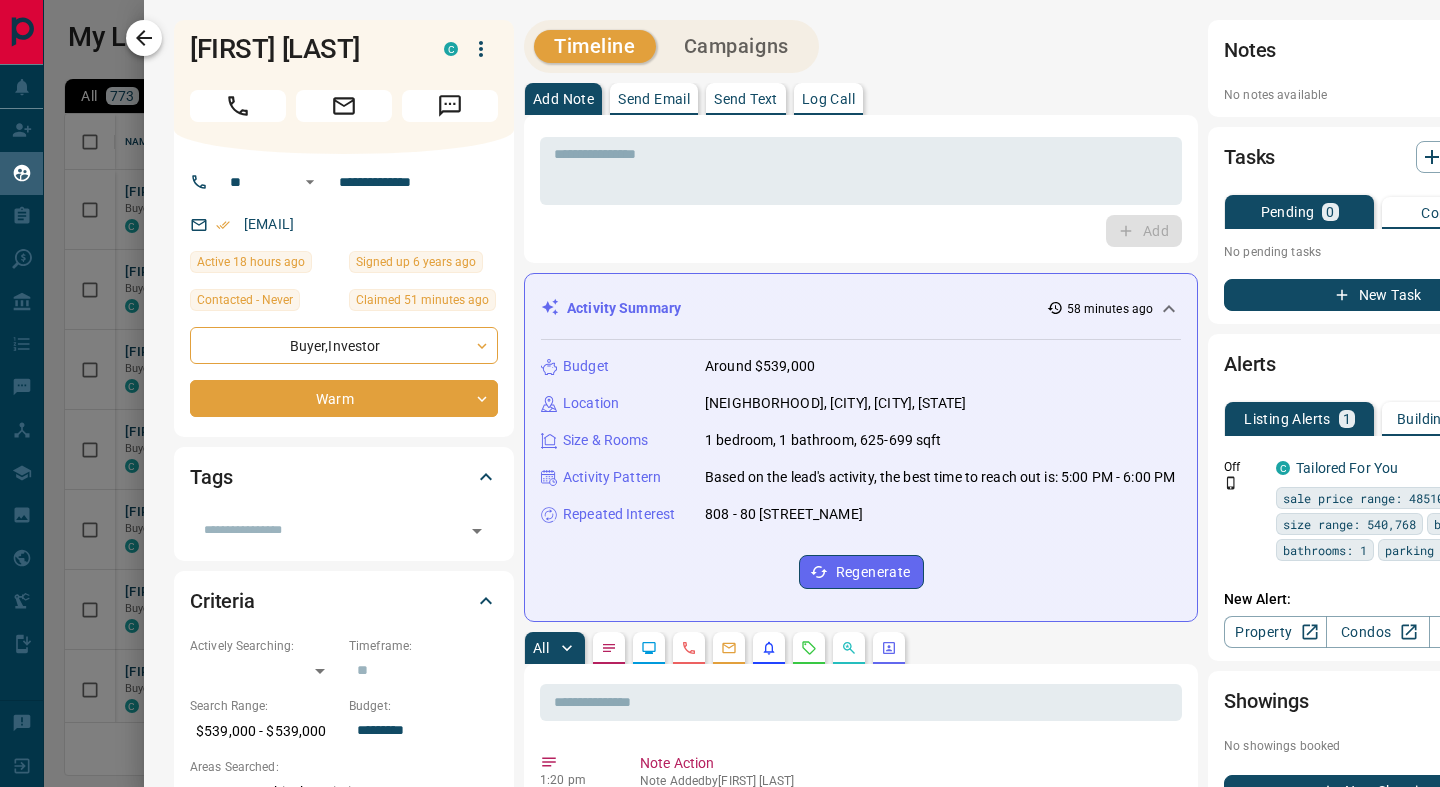 click 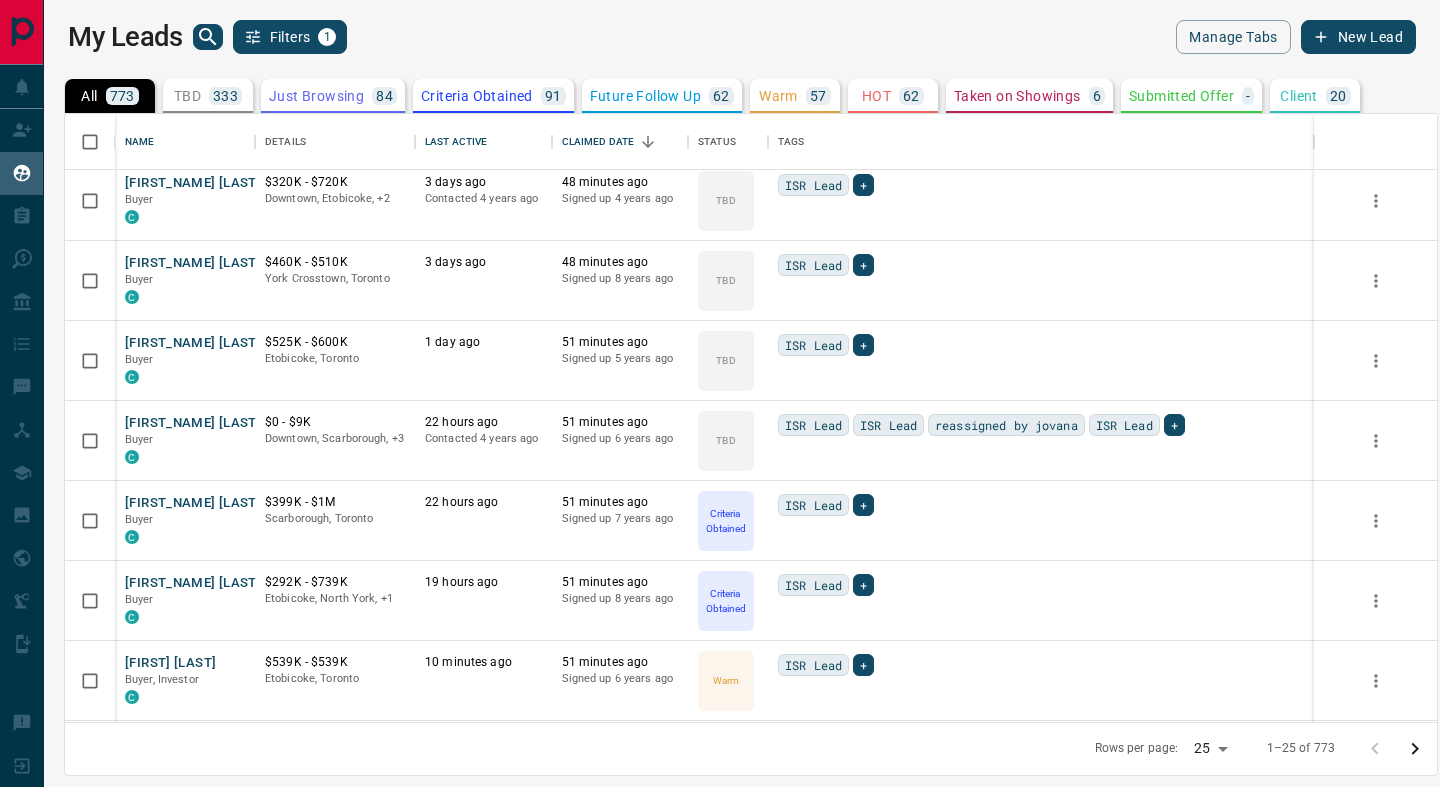 scroll, scrollTop: 299, scrollLeft: 0, axis: vertical 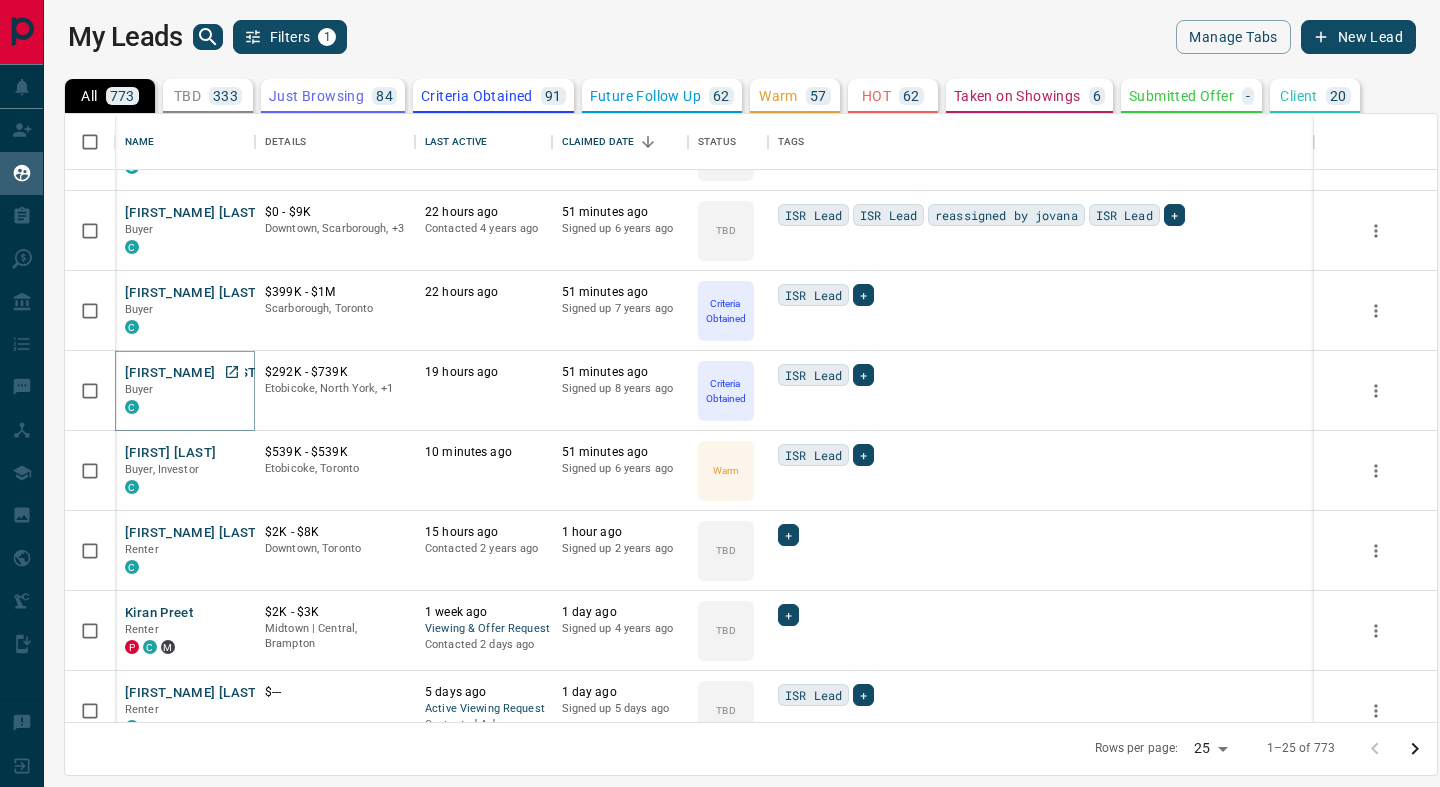 click on "[FIRST_NAME] [LAST_NAME]" at bounding box center (215, 373) 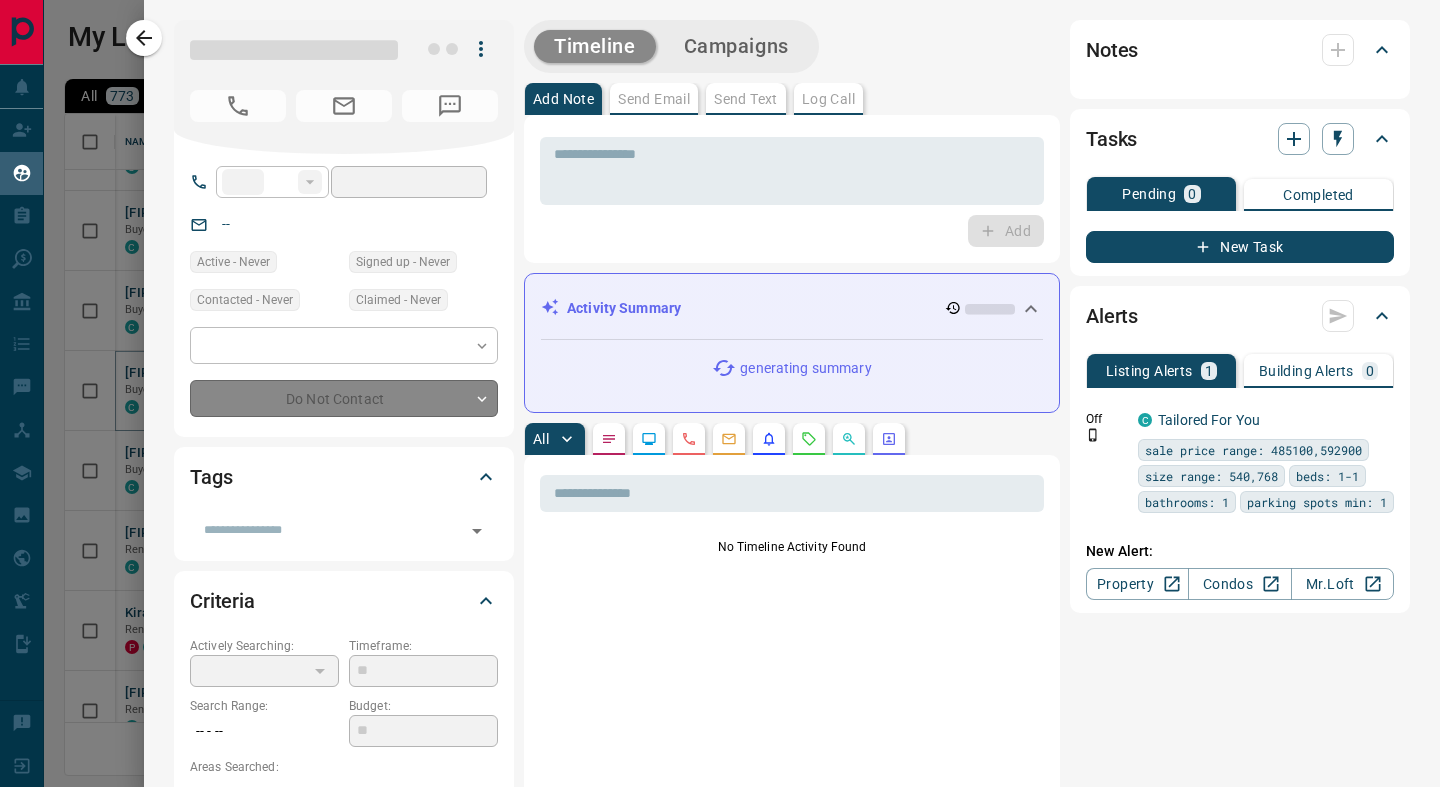type on "**" 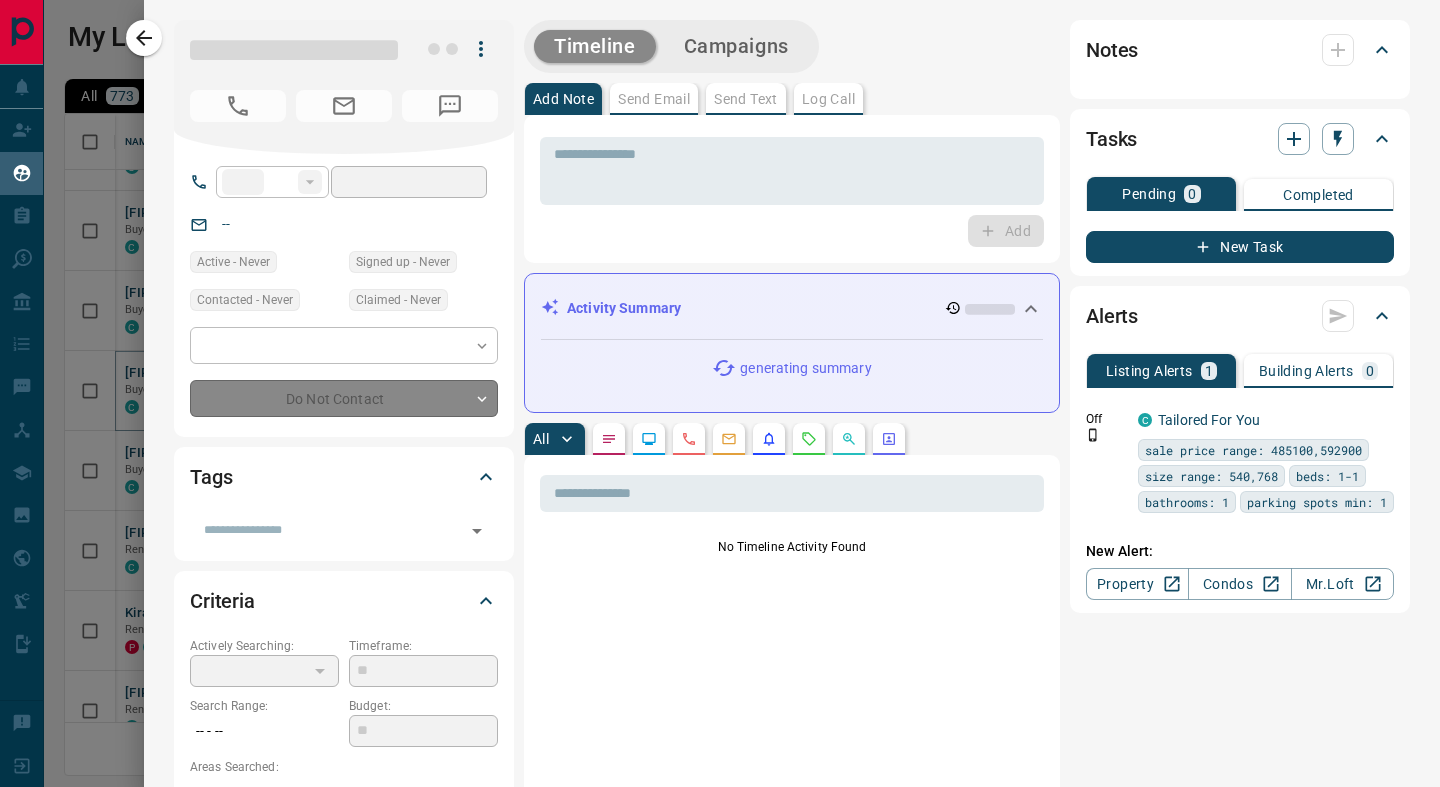 type on "**********" 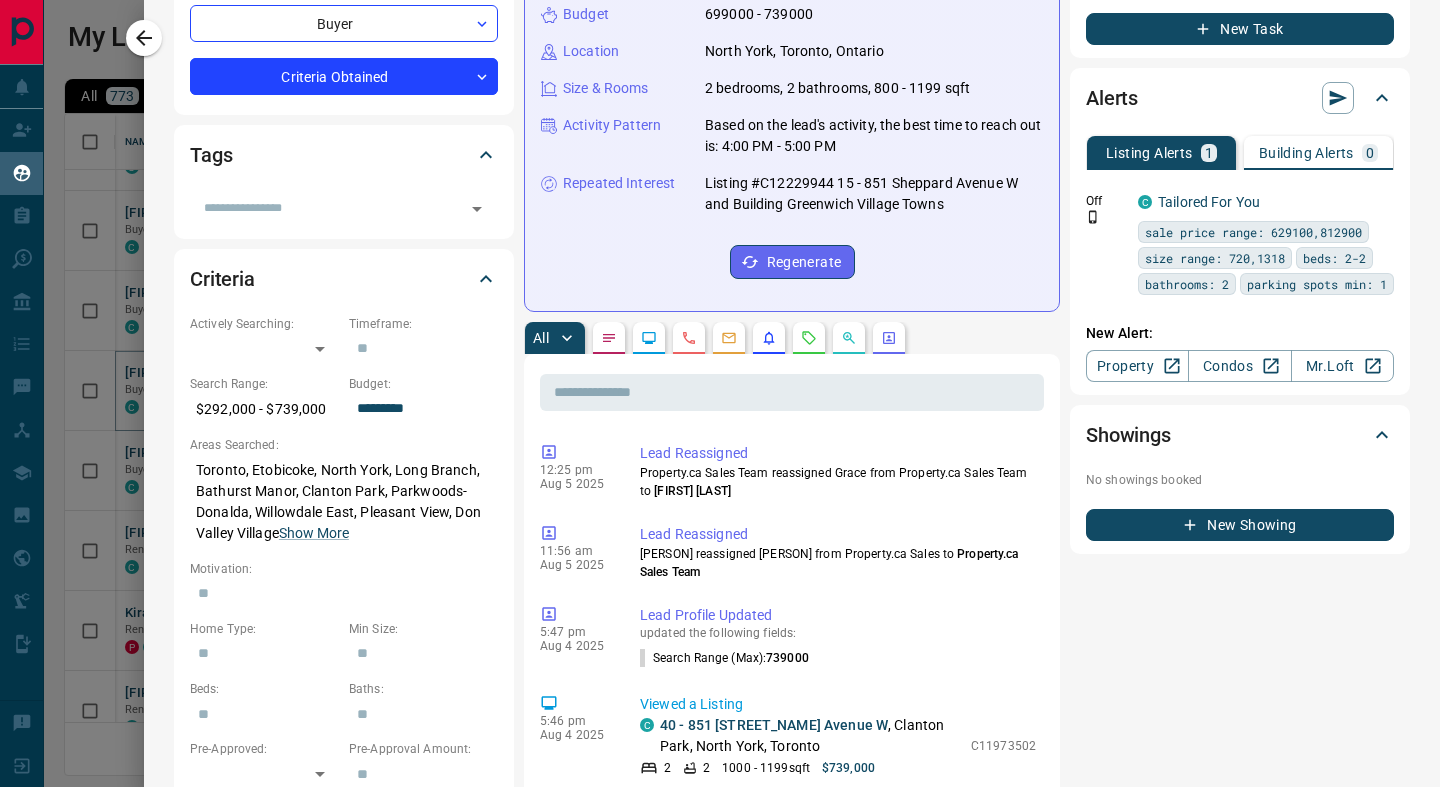 scroll, scrollTop: 373, scrollLeft: 0, axis: vertical 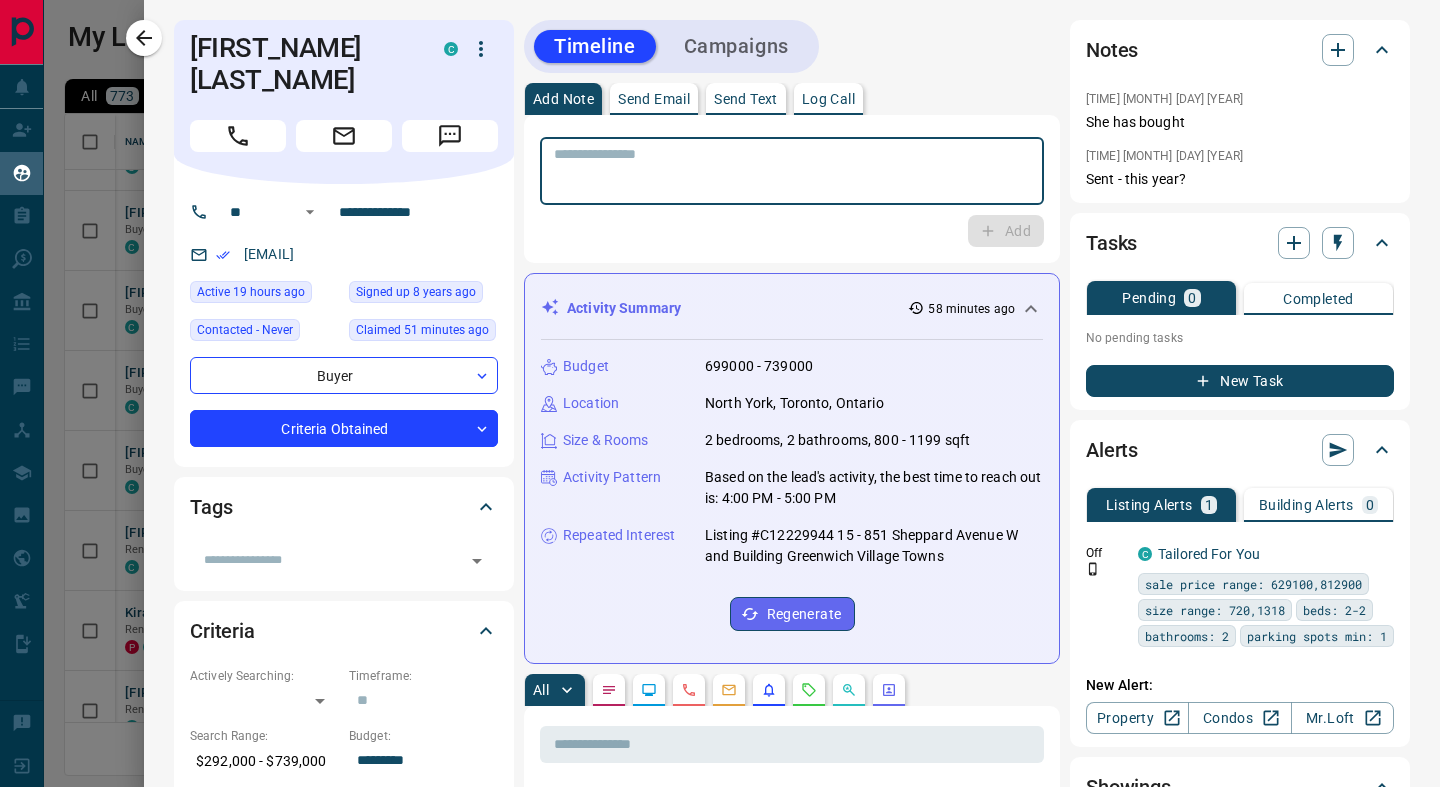 click at bounding box center [792, 171] 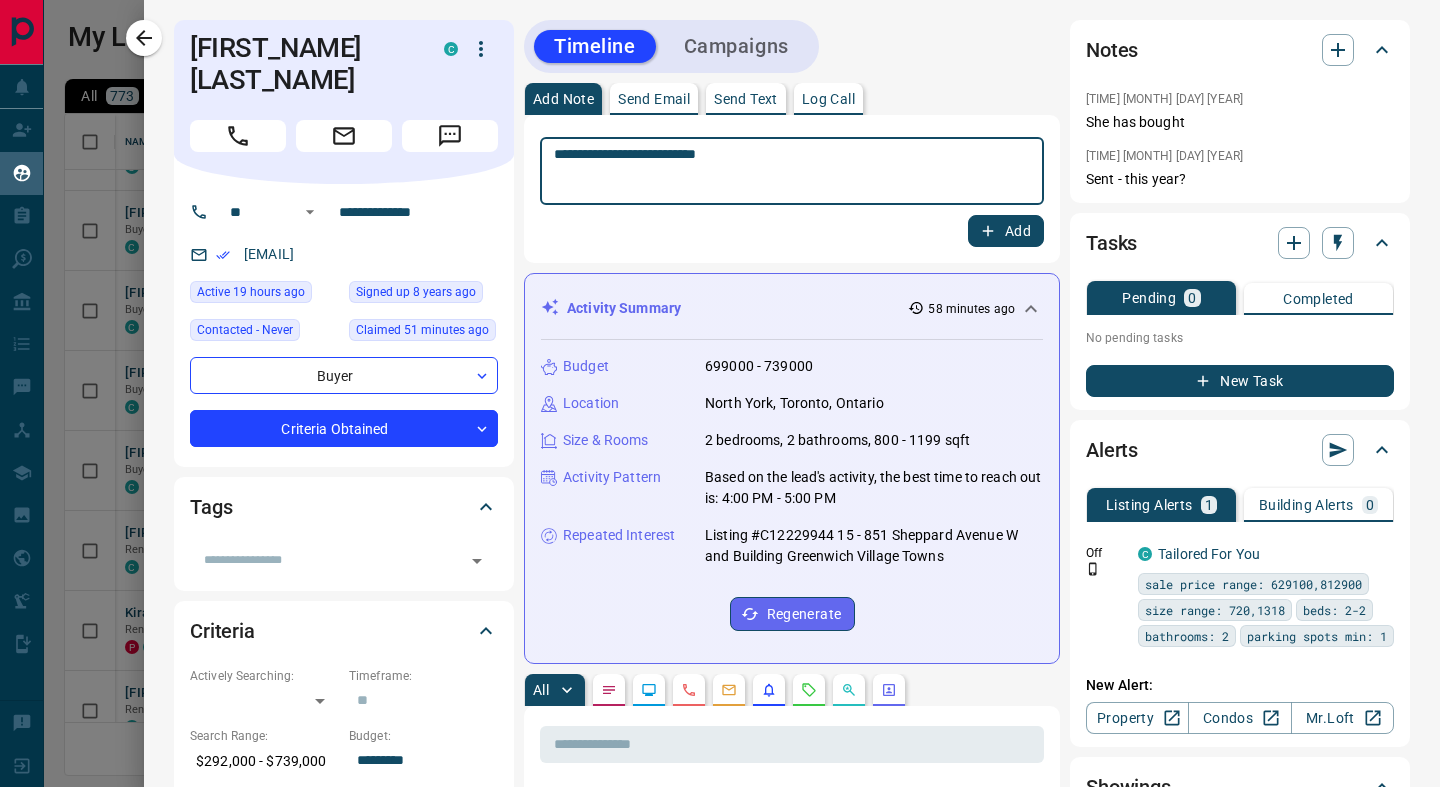 type on "**********" 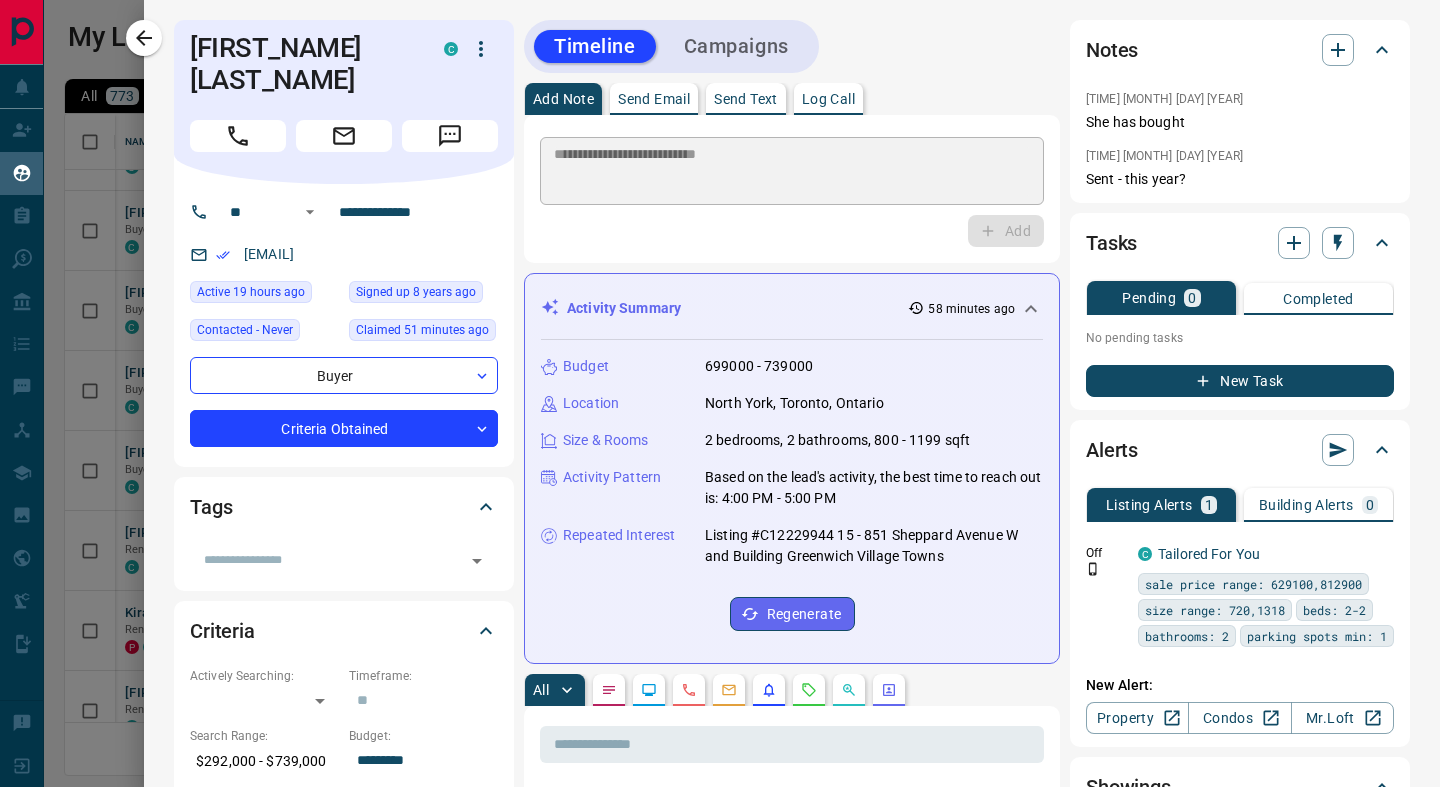 type 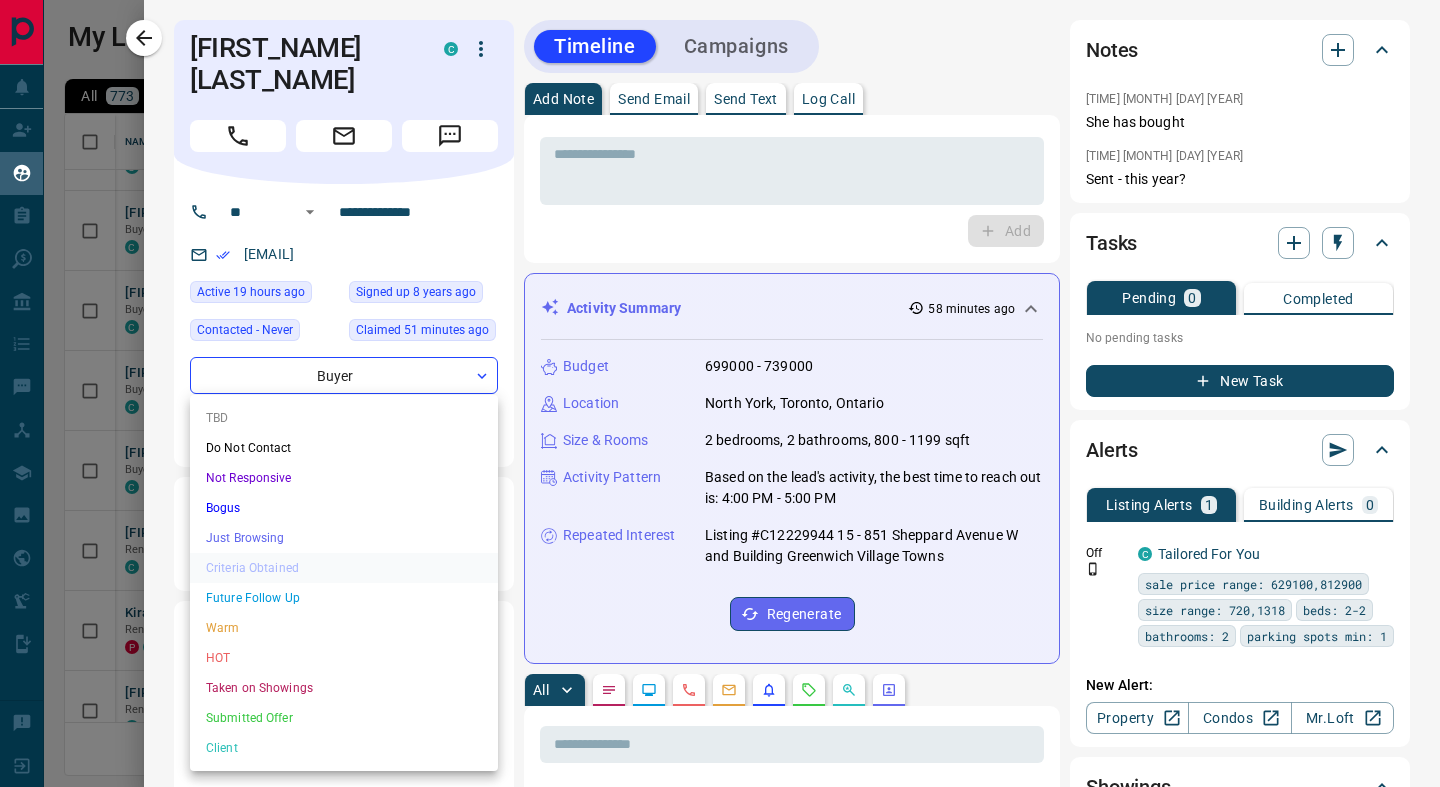click on "Name Details Last Active Claimed Date Status Tags Annette Kwiatkowski Buyer C $320K - $720K Downtown, Etobicoke, +2 3 days ago Contacted 4 years ago 49 minutes ago Signed up 4 years ago TBD ISR Lead + Zoe Tucovic Buyer C $460K - $510K York Crosstown, Toronto 3 days ago 49 minutes ago Signed up 8 years ago TBD ISR Lead + Nimal APAARACHCHIGE Buyer C $525K - $600K Etobicoke, Toronto 1 day ago 52 minutes ago Signed up 5 years ago TBD ISR Lead + Andrey Morozov Buyer C $0 - $9K Downtown, Scarborough, +3 22 hours ago Contacted 4 years ago 52 minutes ago Signed up 6 years ago TBD ISR Lead ISR Lead reassigned by jovana + C +" at bounding box center (720, 381) 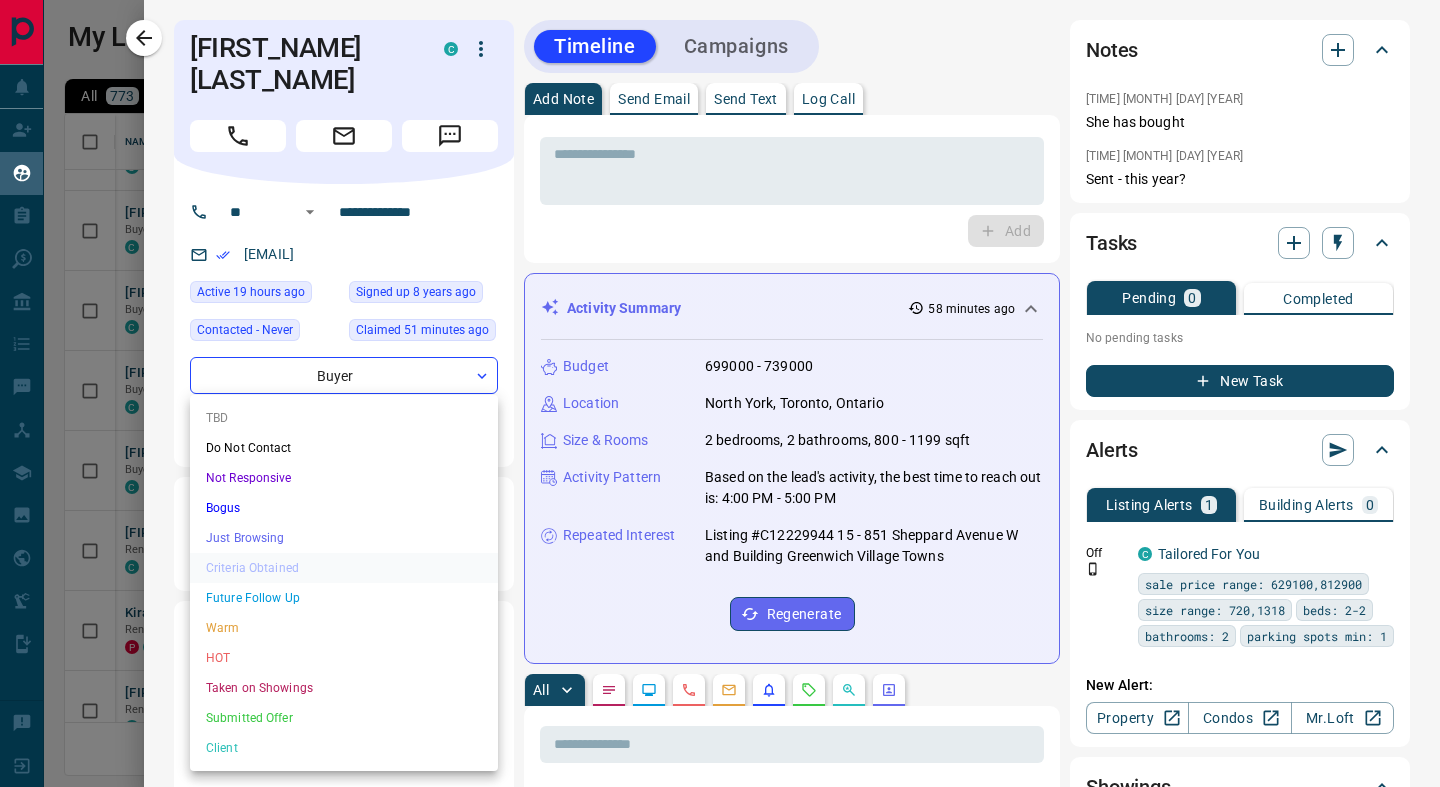 click on "TBD" at bounding box center (344, 418) 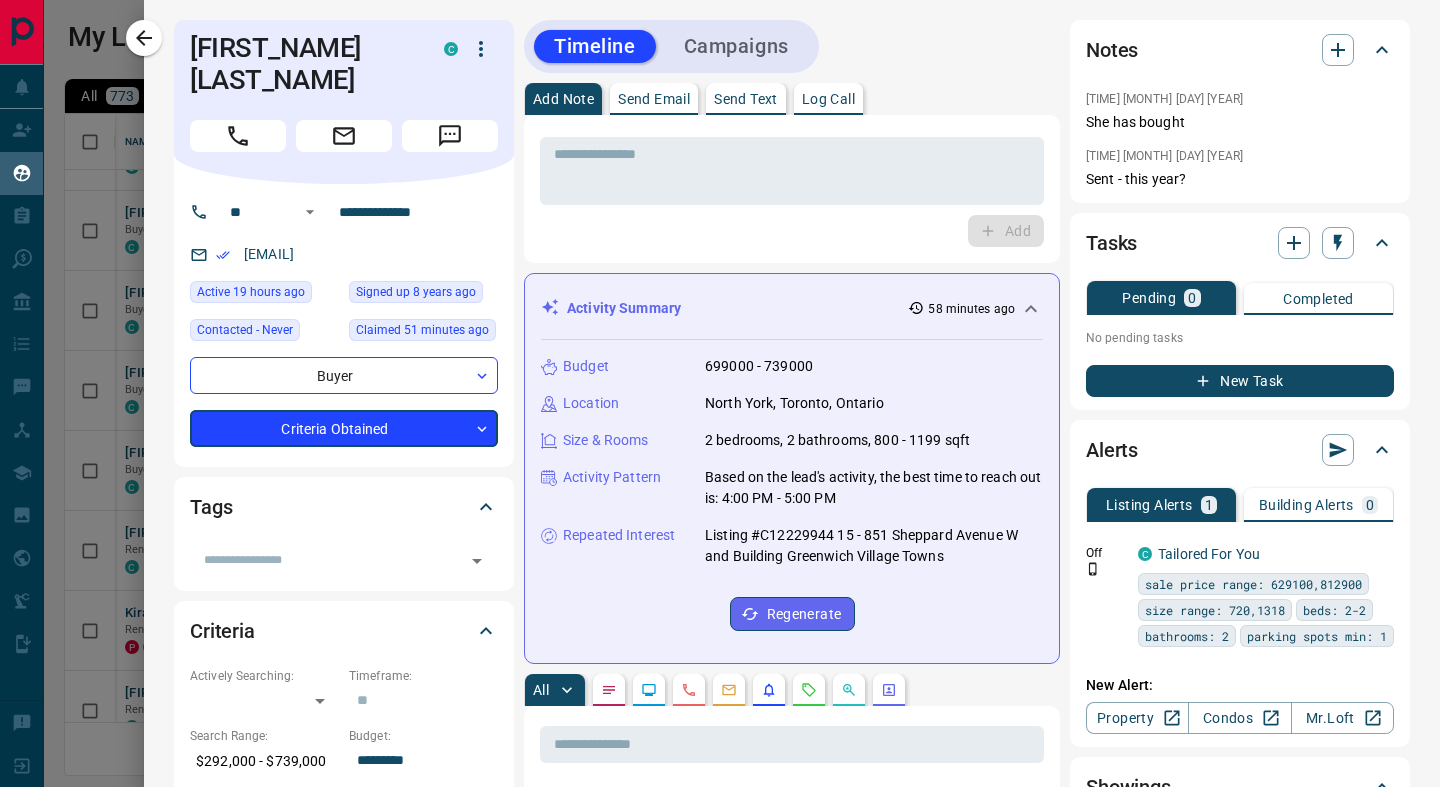 scroll, scrollTop: 587, scrollLeft: 0, axis: vertical 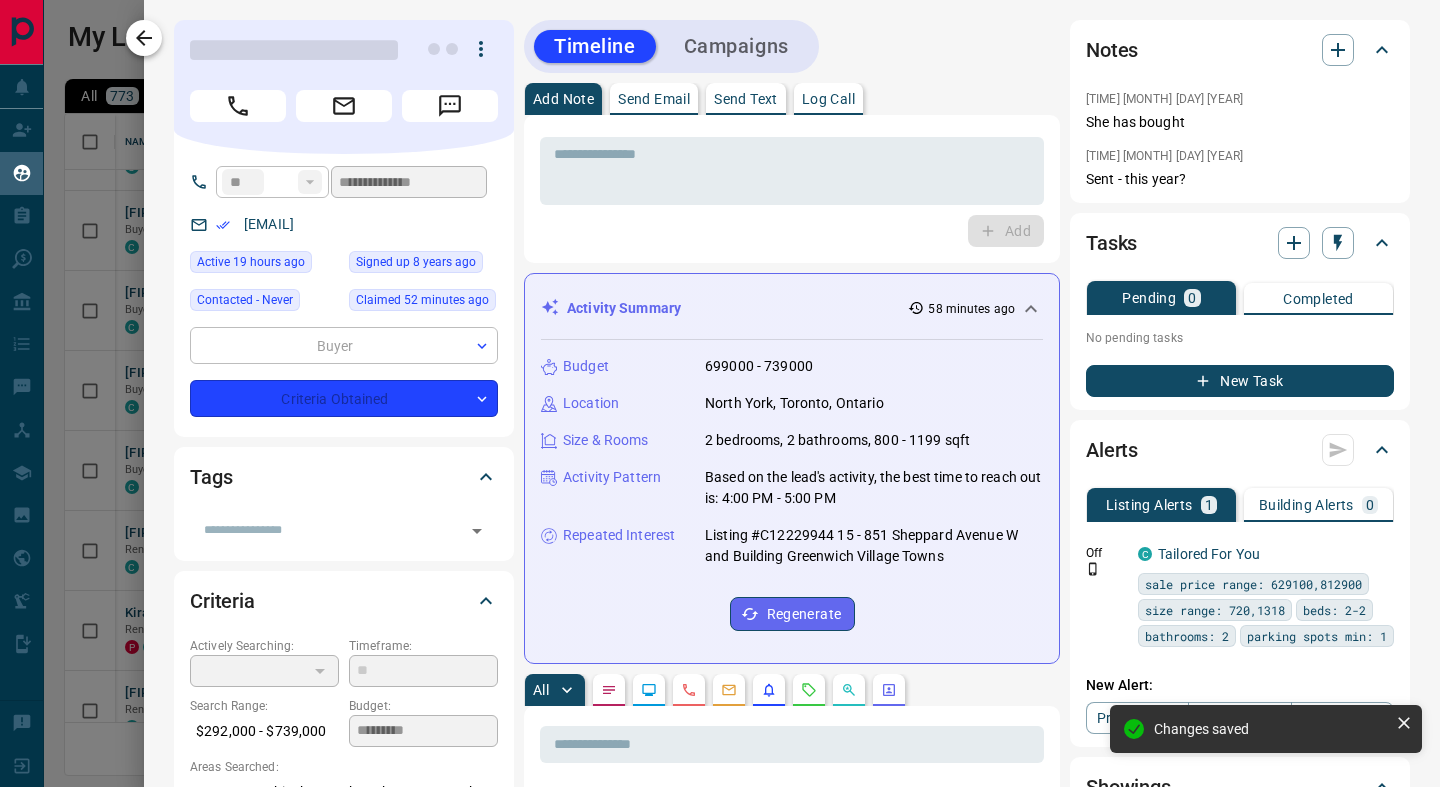 type on "**" 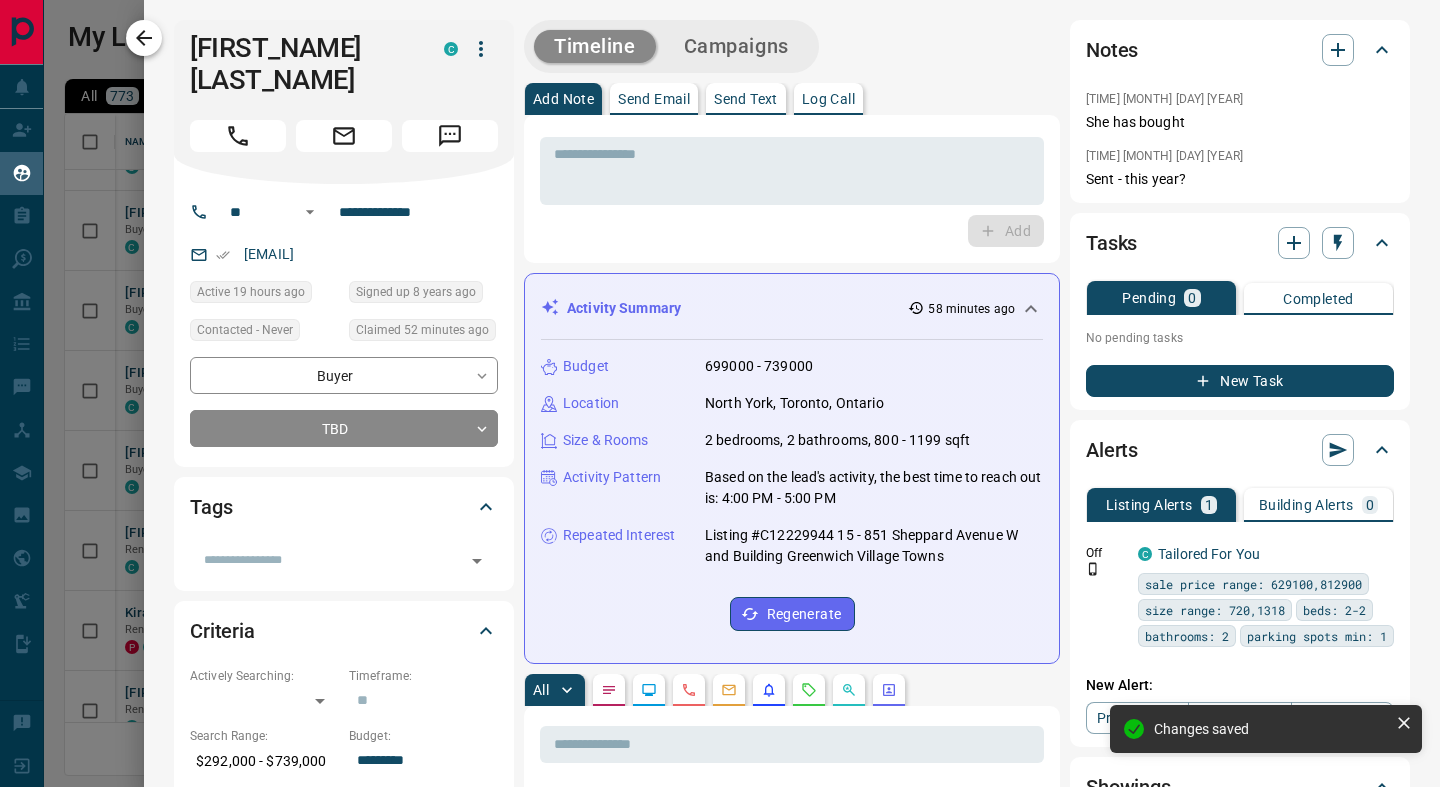 scroll, scrollTop: 677, scrollLeft: 0, axis: vertical 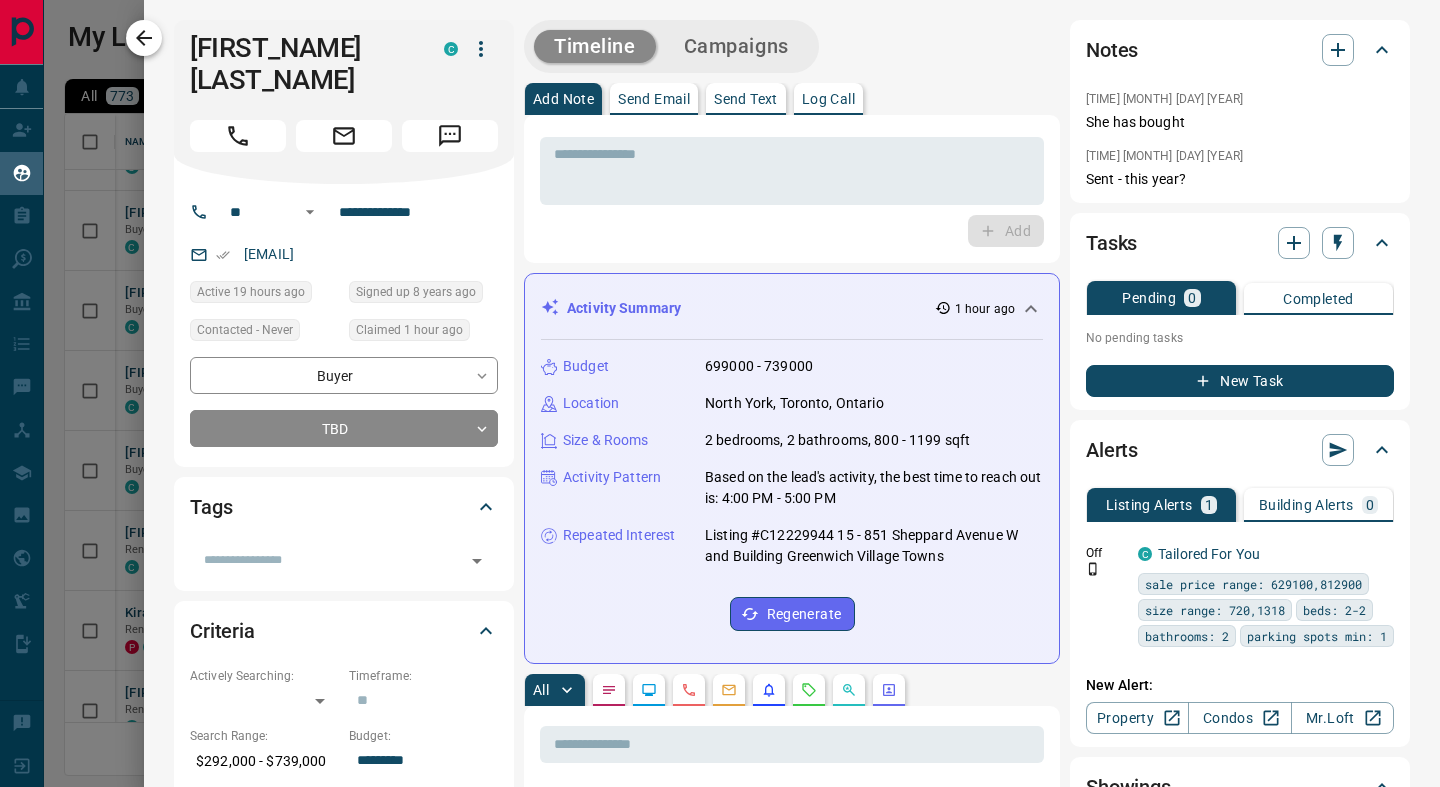 click 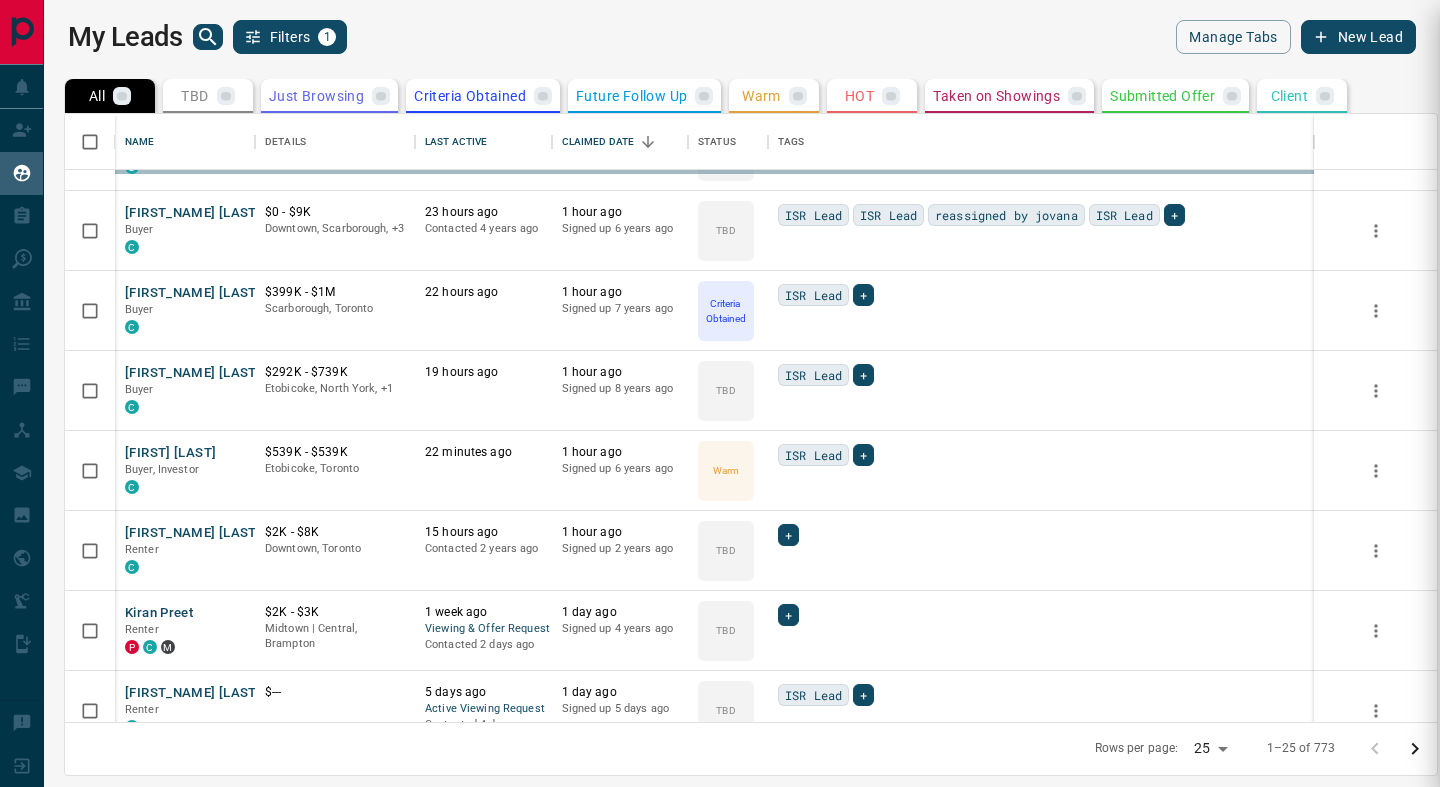 click on "**********" at bounding box center [2088, 1224] 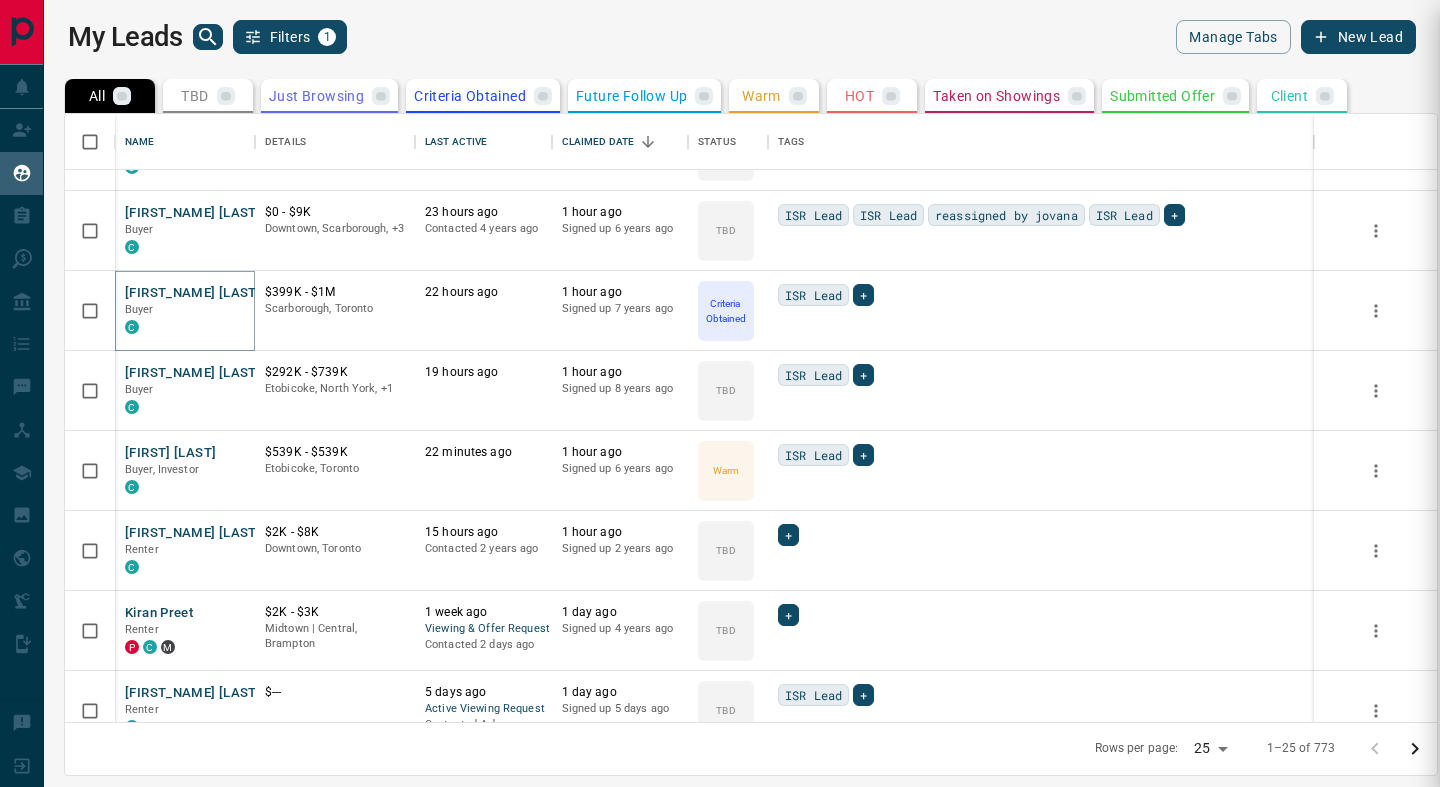 click on "[FIRST_NAME] [LAST_NAME]" at bounding box center (215, 293) 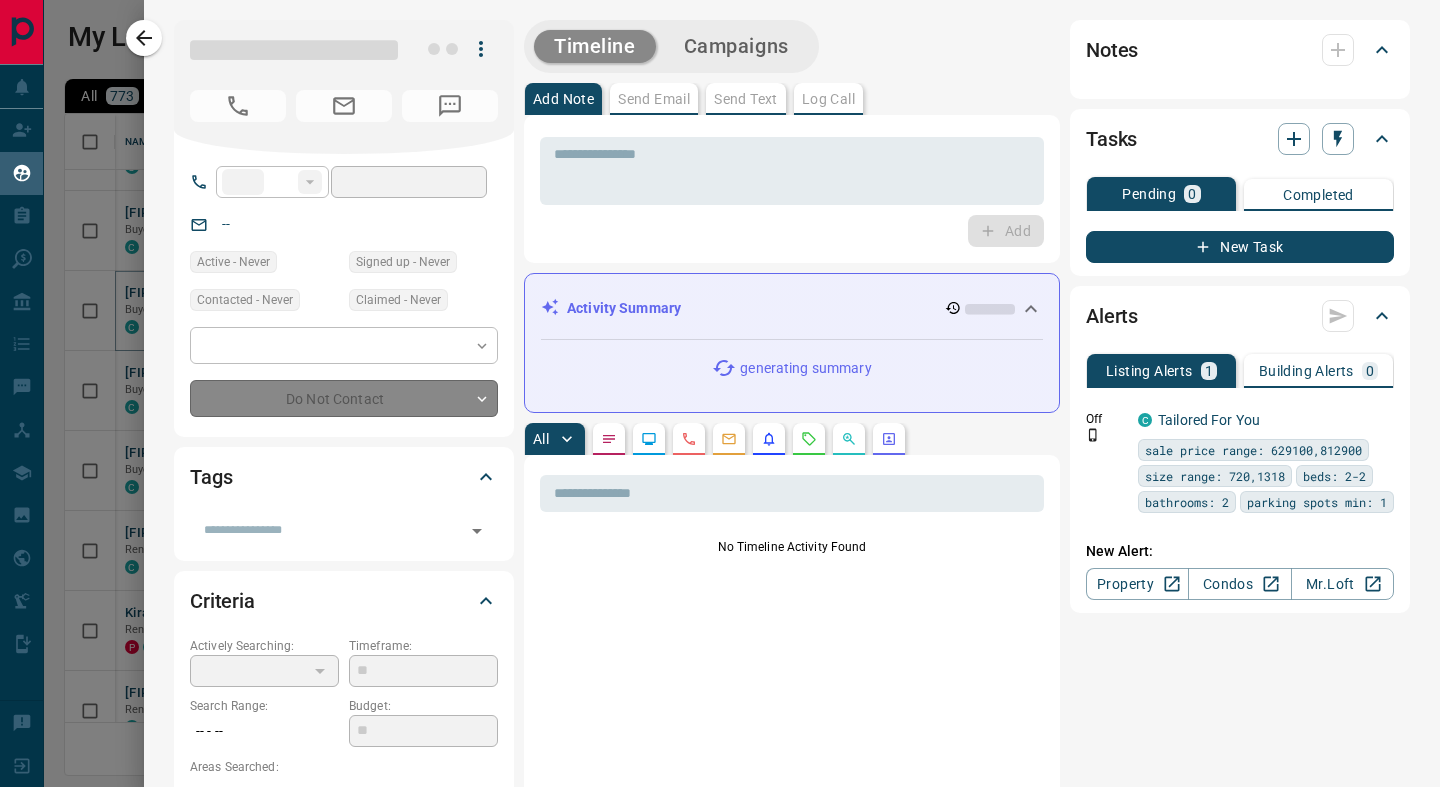 type on "**" 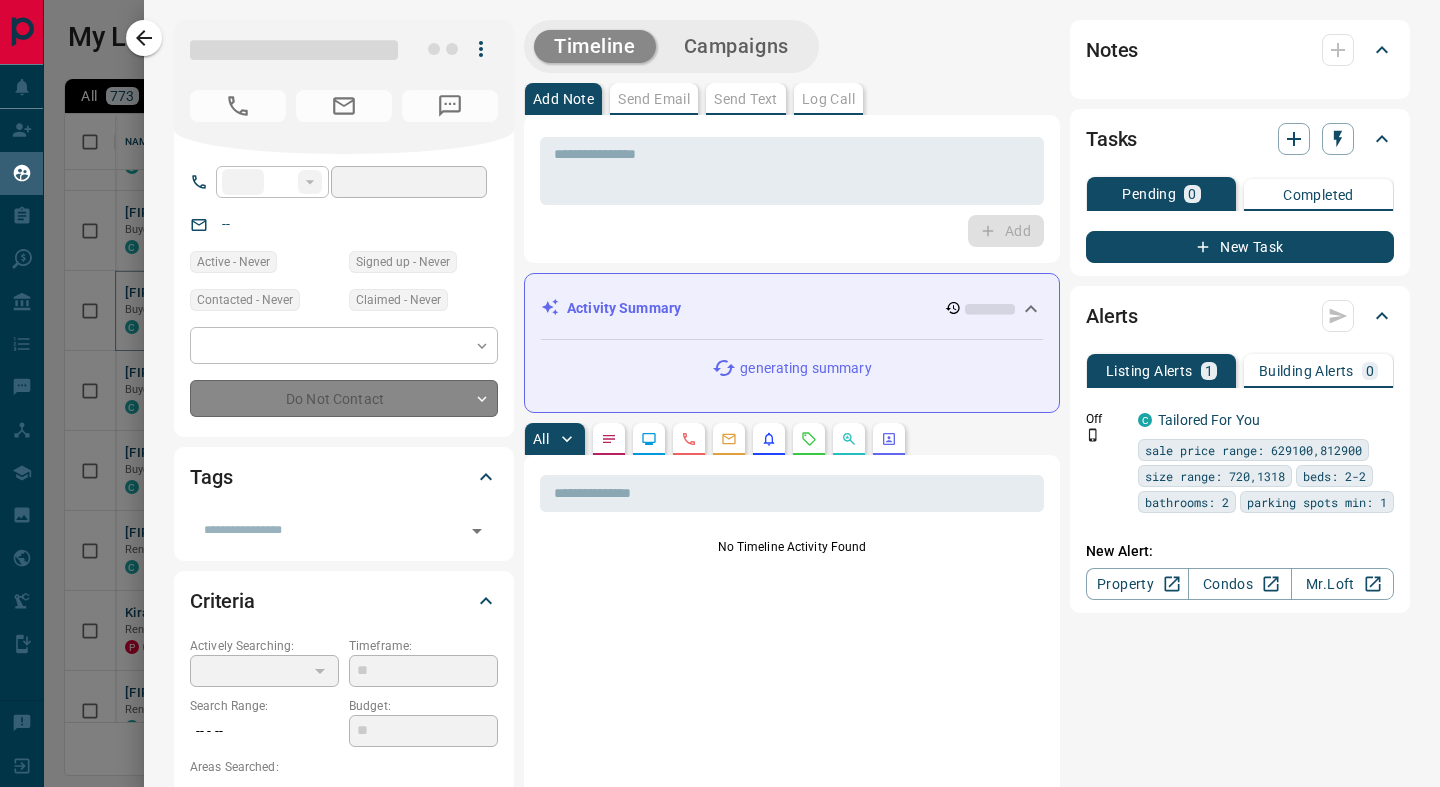 type on "**********" 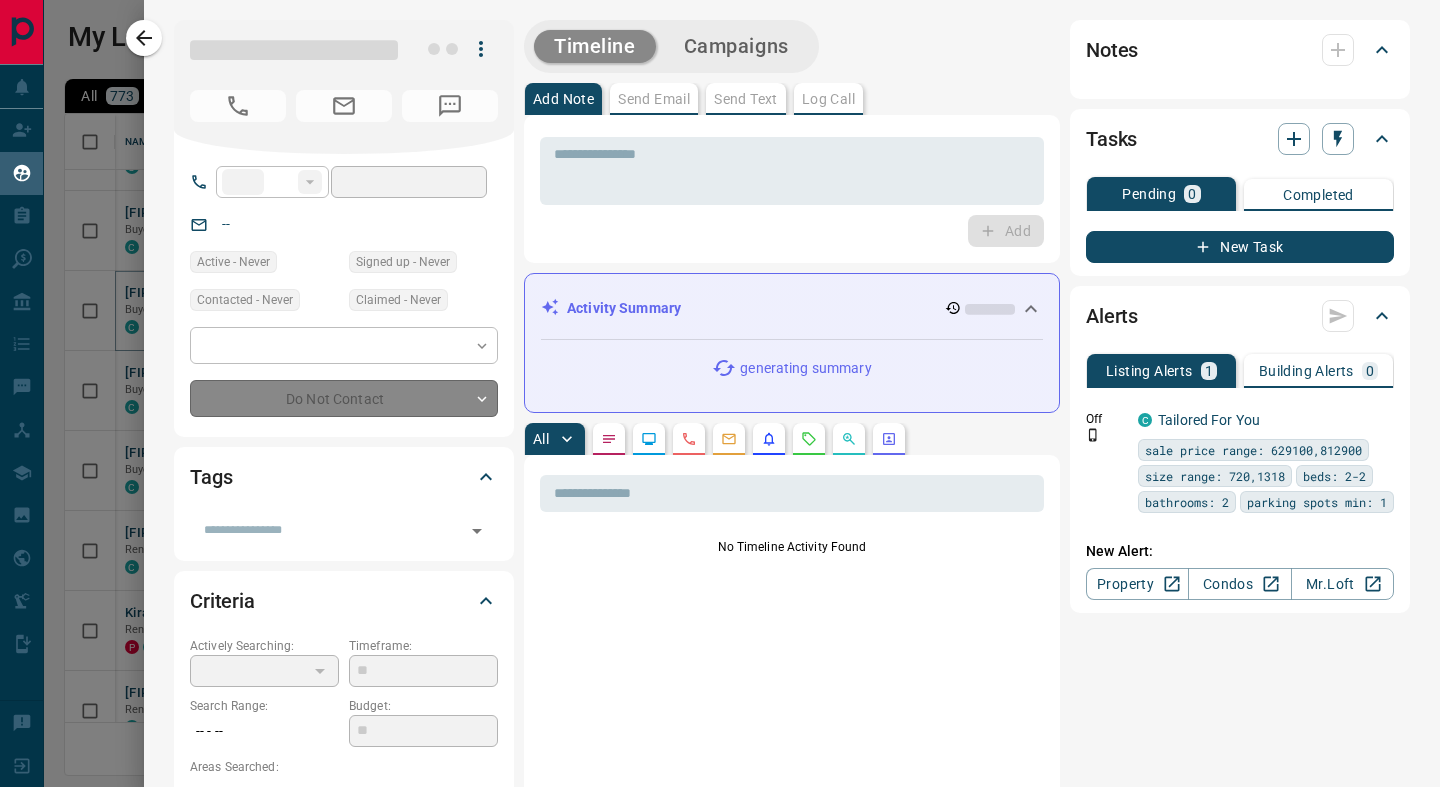 type on "**********" 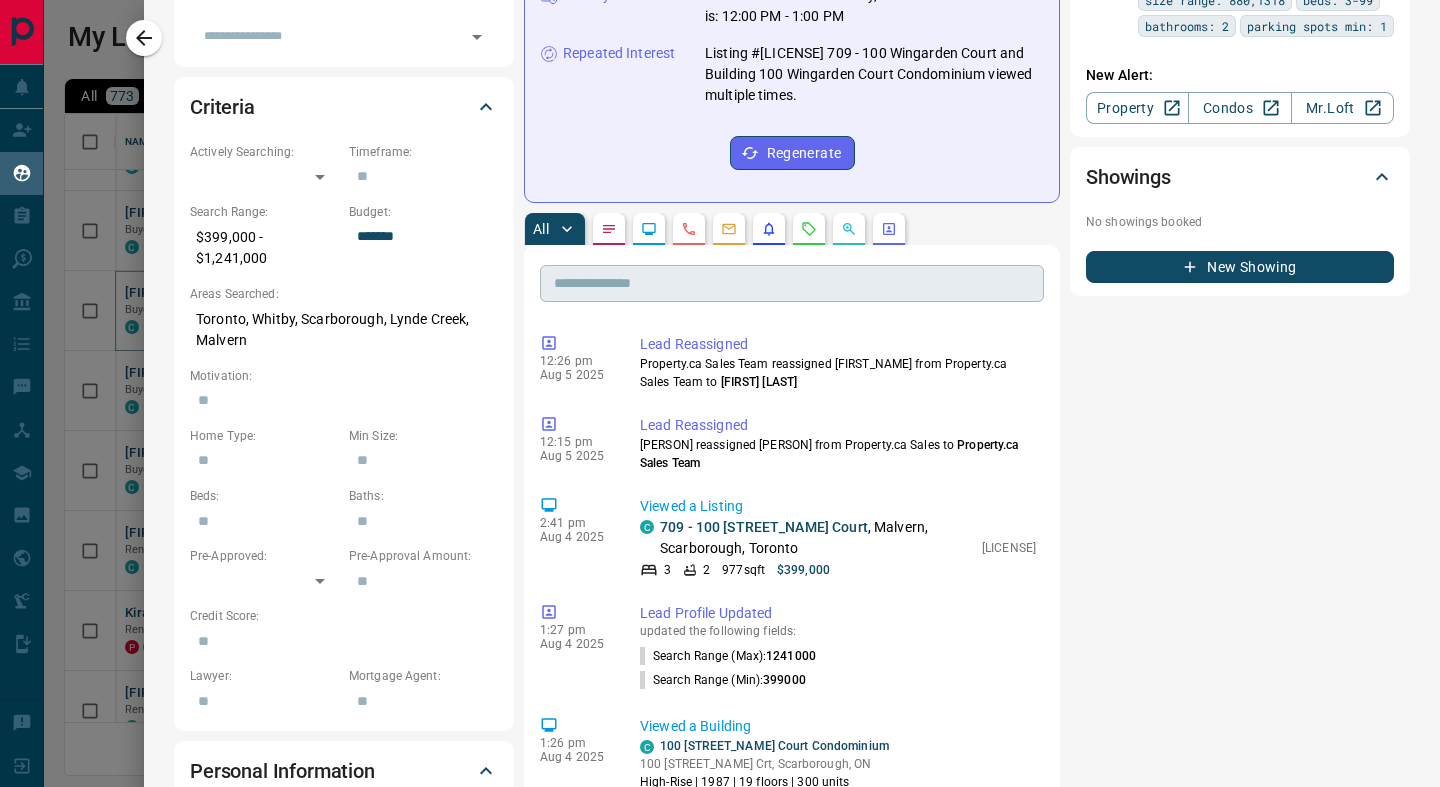 scroll, scrollTop: 565, scrollLeft: 0, axis: vertical 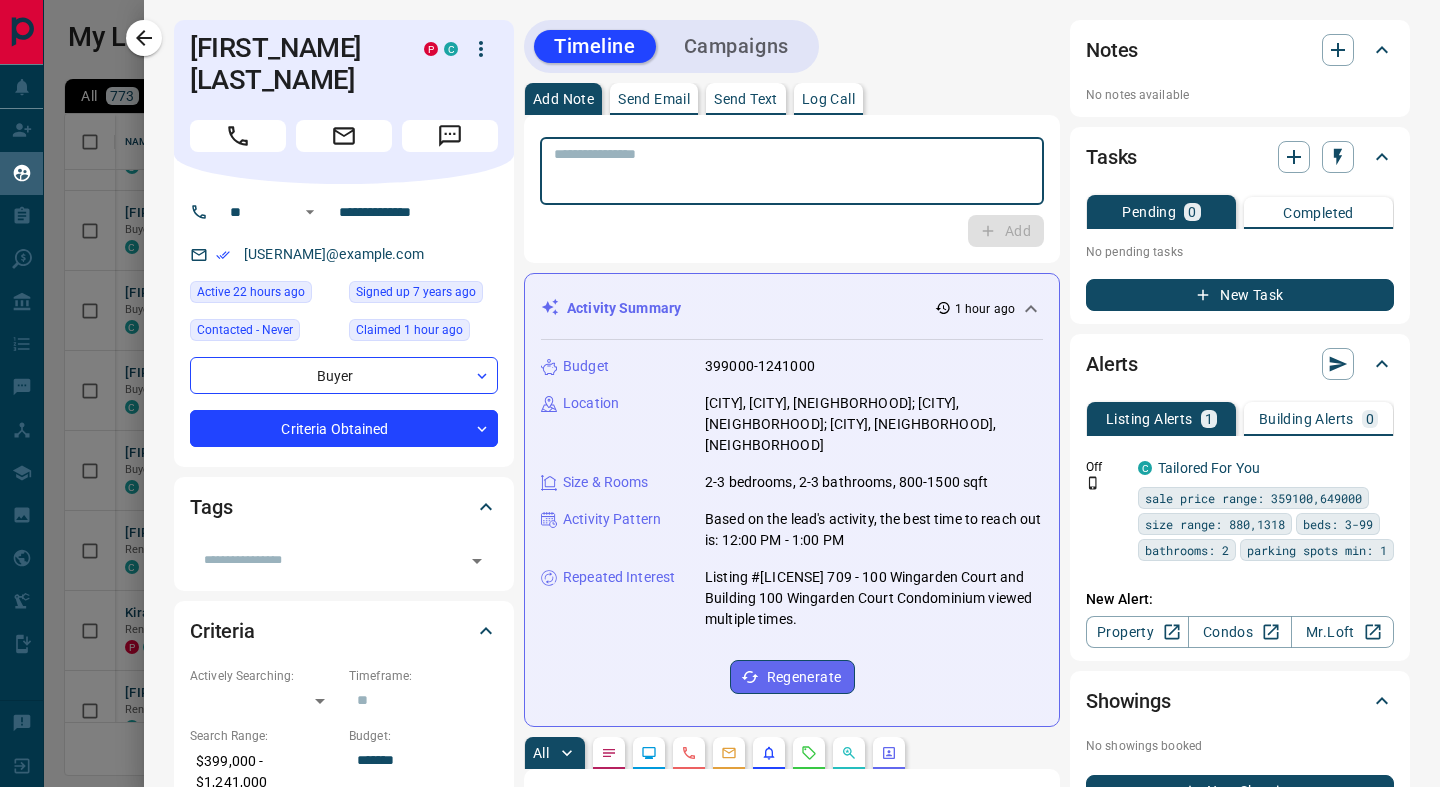 click at bounding box center (792, 171) 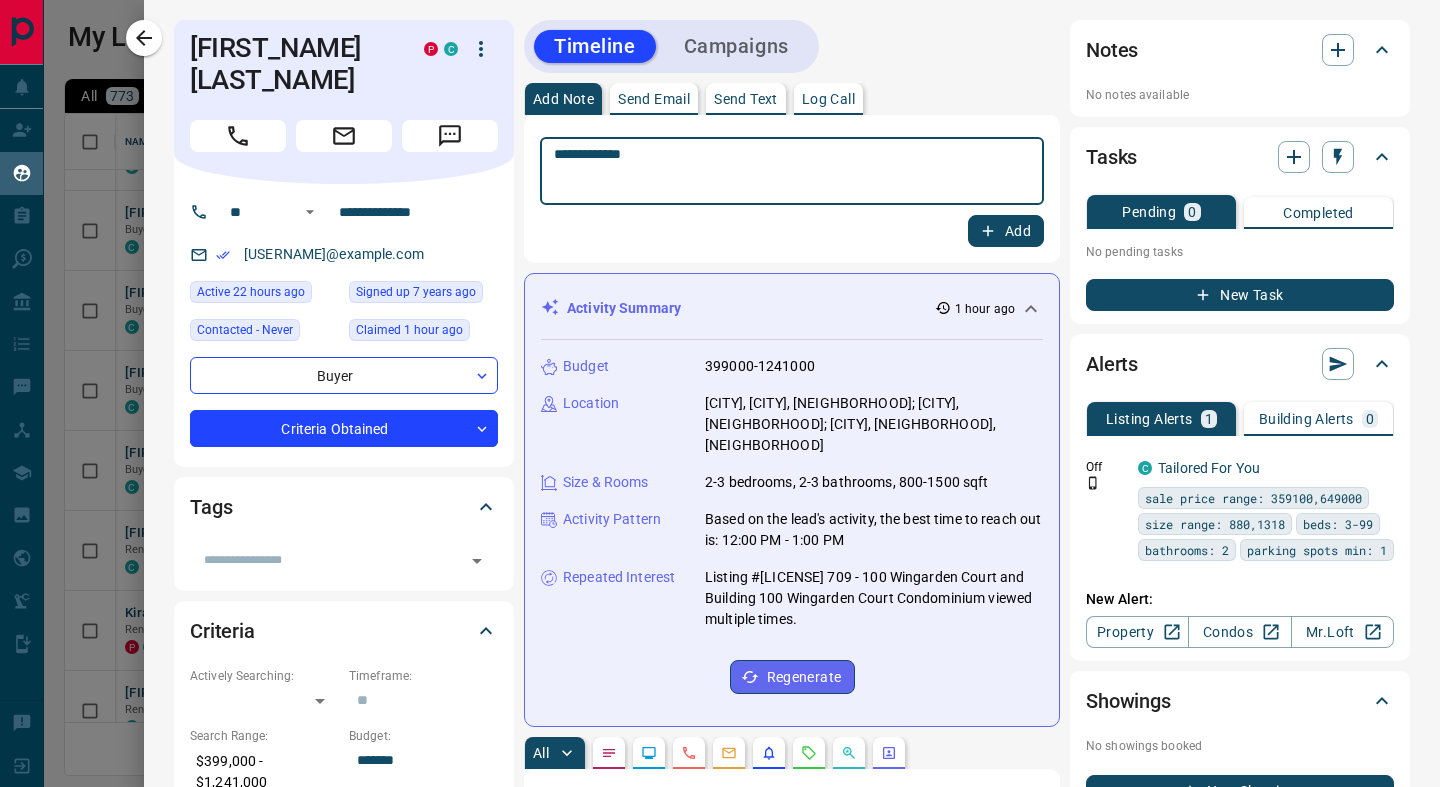 type on "**********" 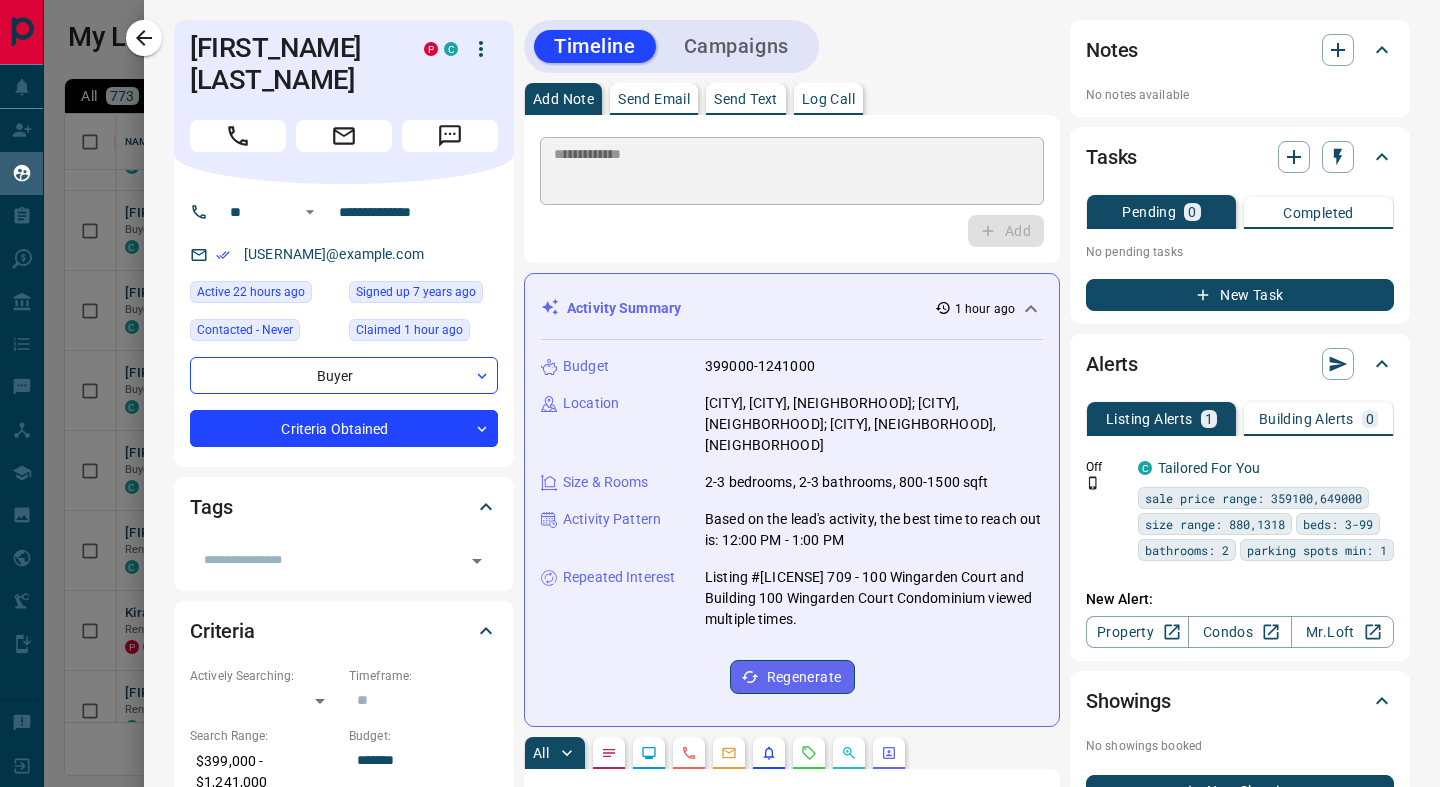 type 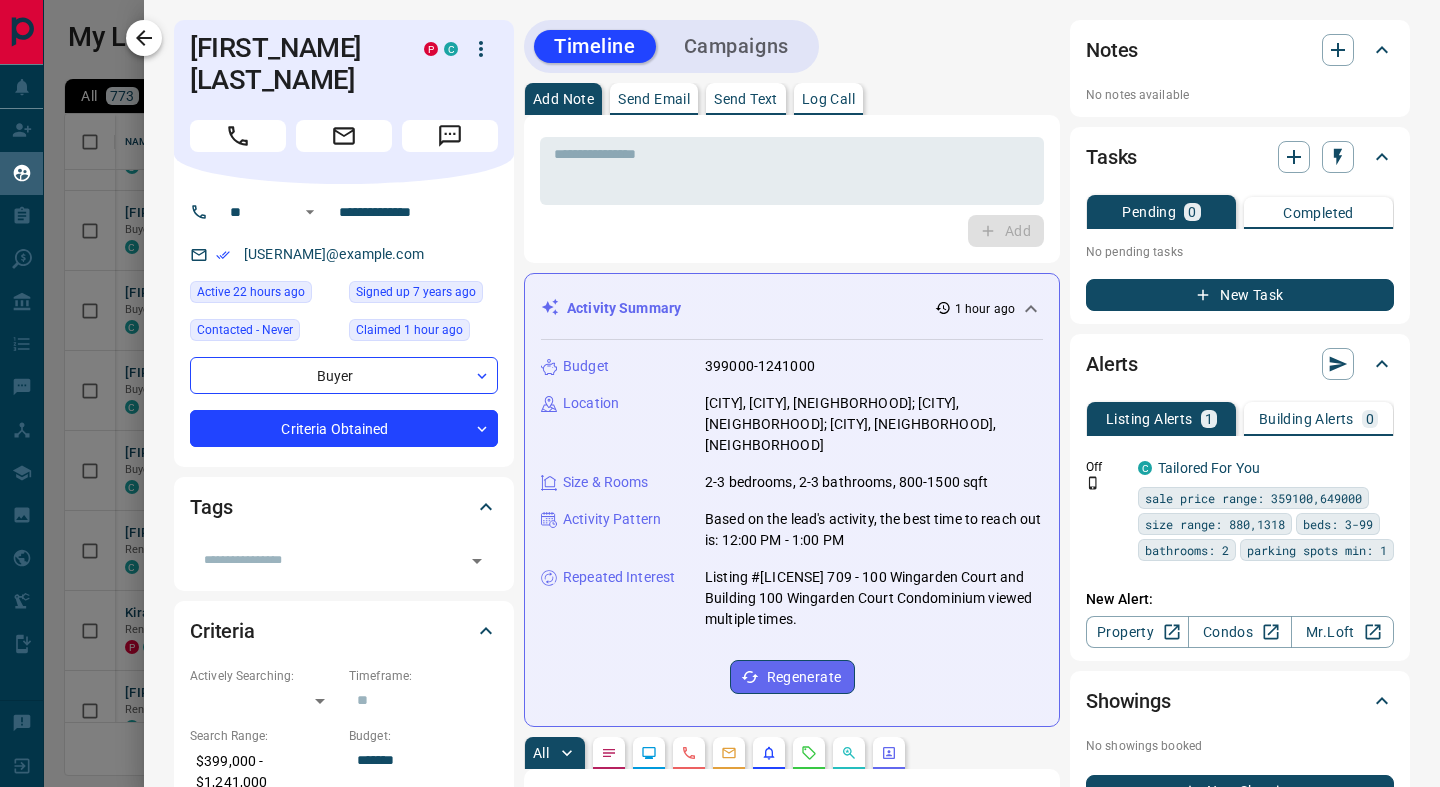 click 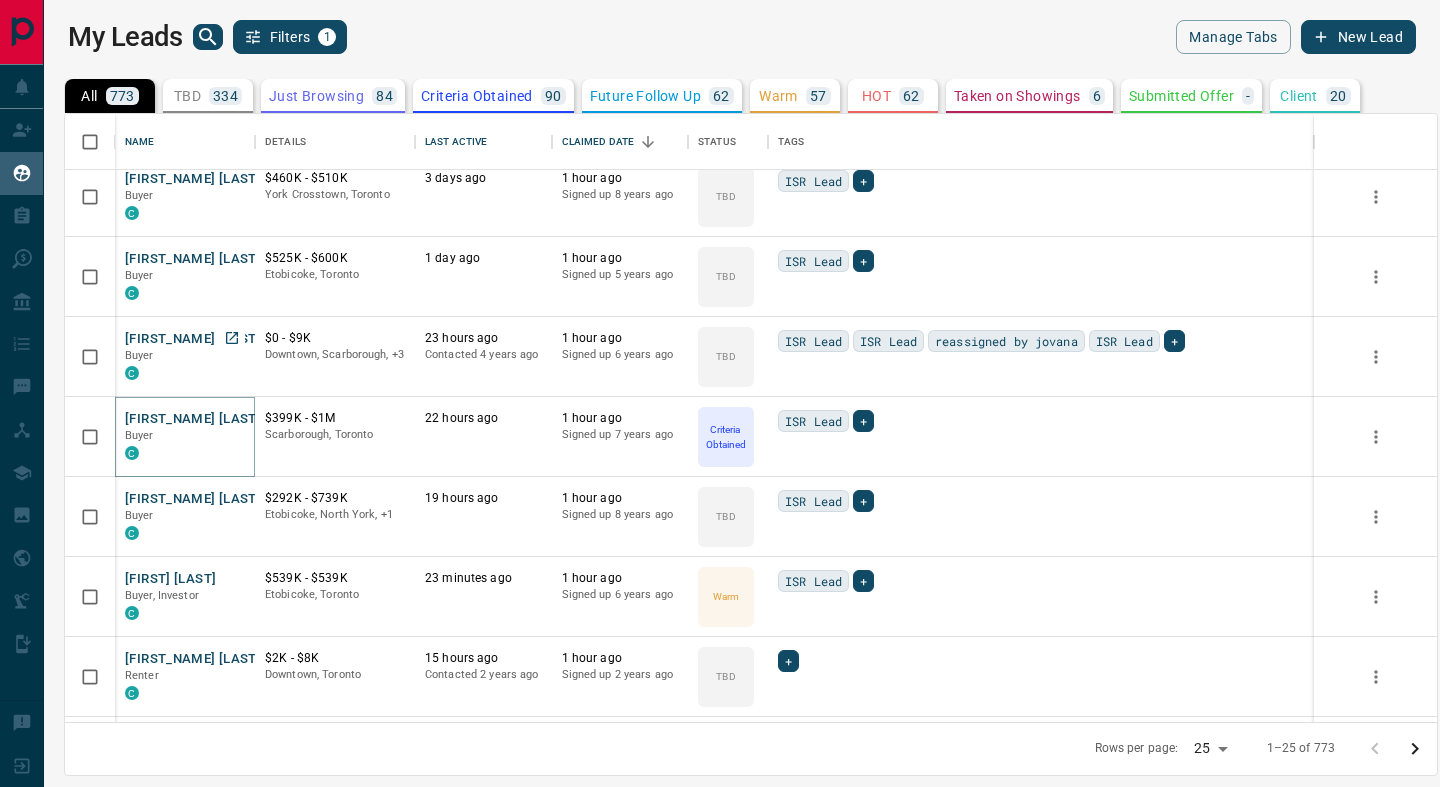 scroll, scrollTop: 166, scrollLeft: 0, axis: vertical 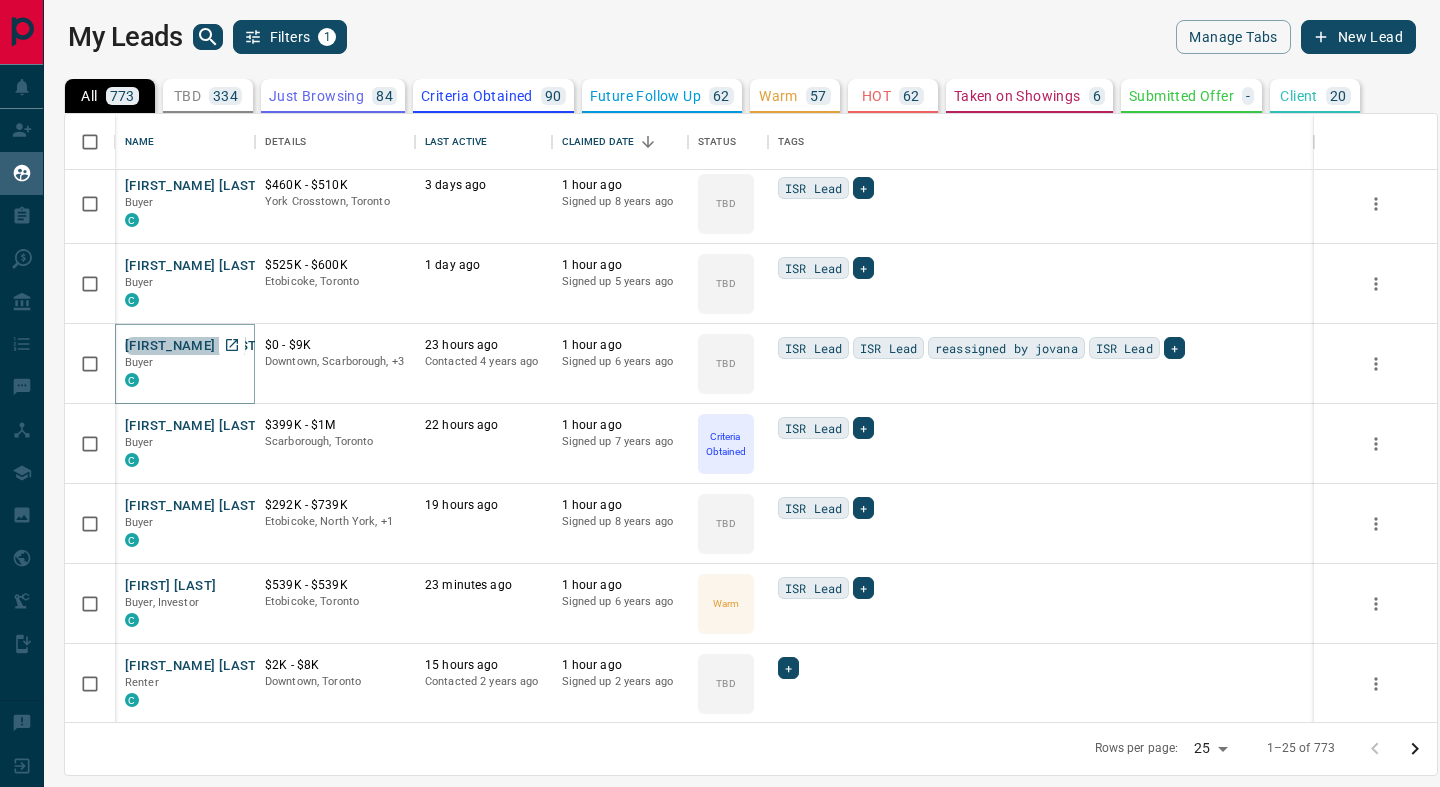 click on "[FIRST_NAME] [LAST_NAME]" at bounding box center [215, 346] 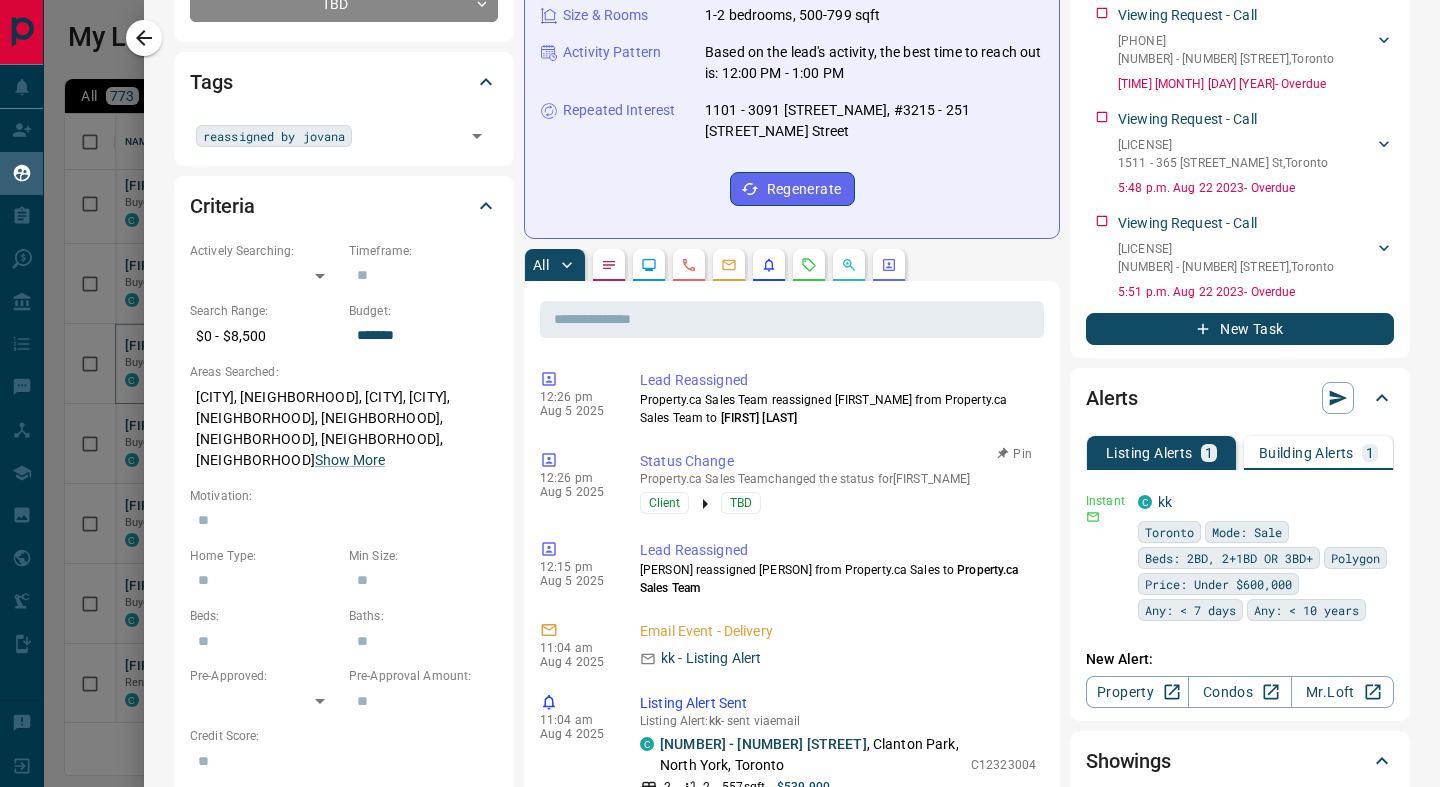 scroll, scrollTop: 459, scrollLeft: 0, axis: vertical 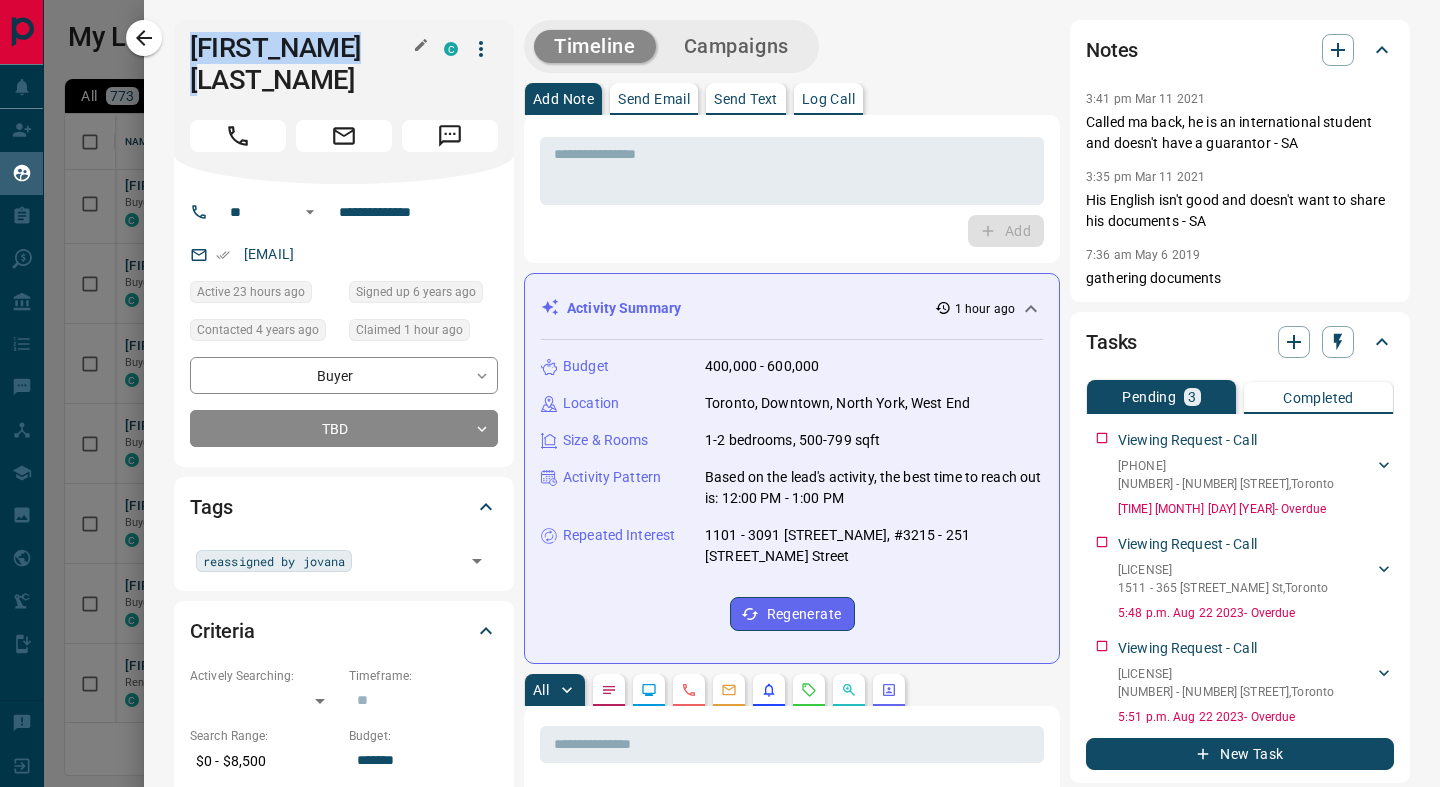 drag, startPoint x: 395, startPoint y: 41, endPoint x: 177, endPoint y: 51, distance: 218.22923 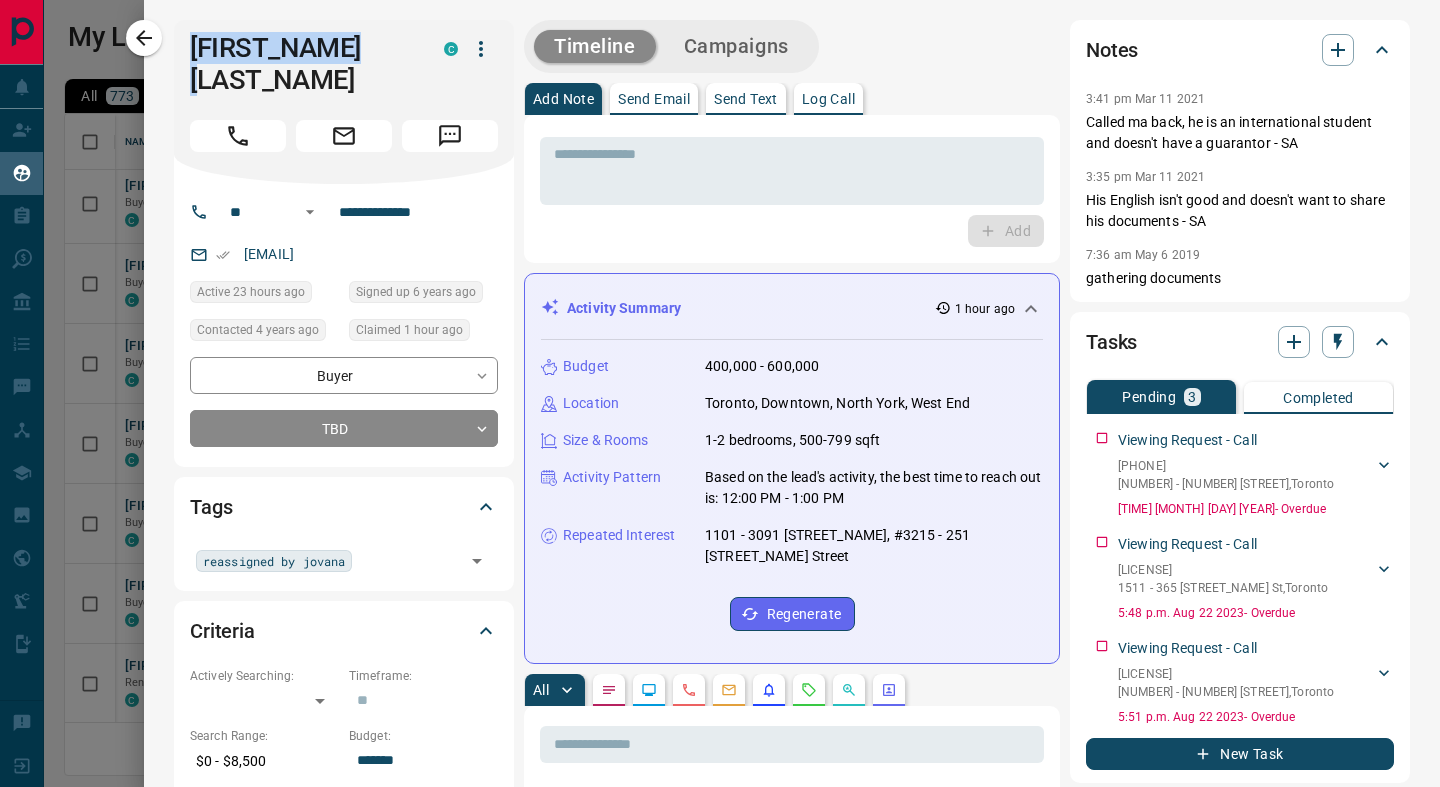 copy on "[FIRST_NAME] [LAST_NAME]" 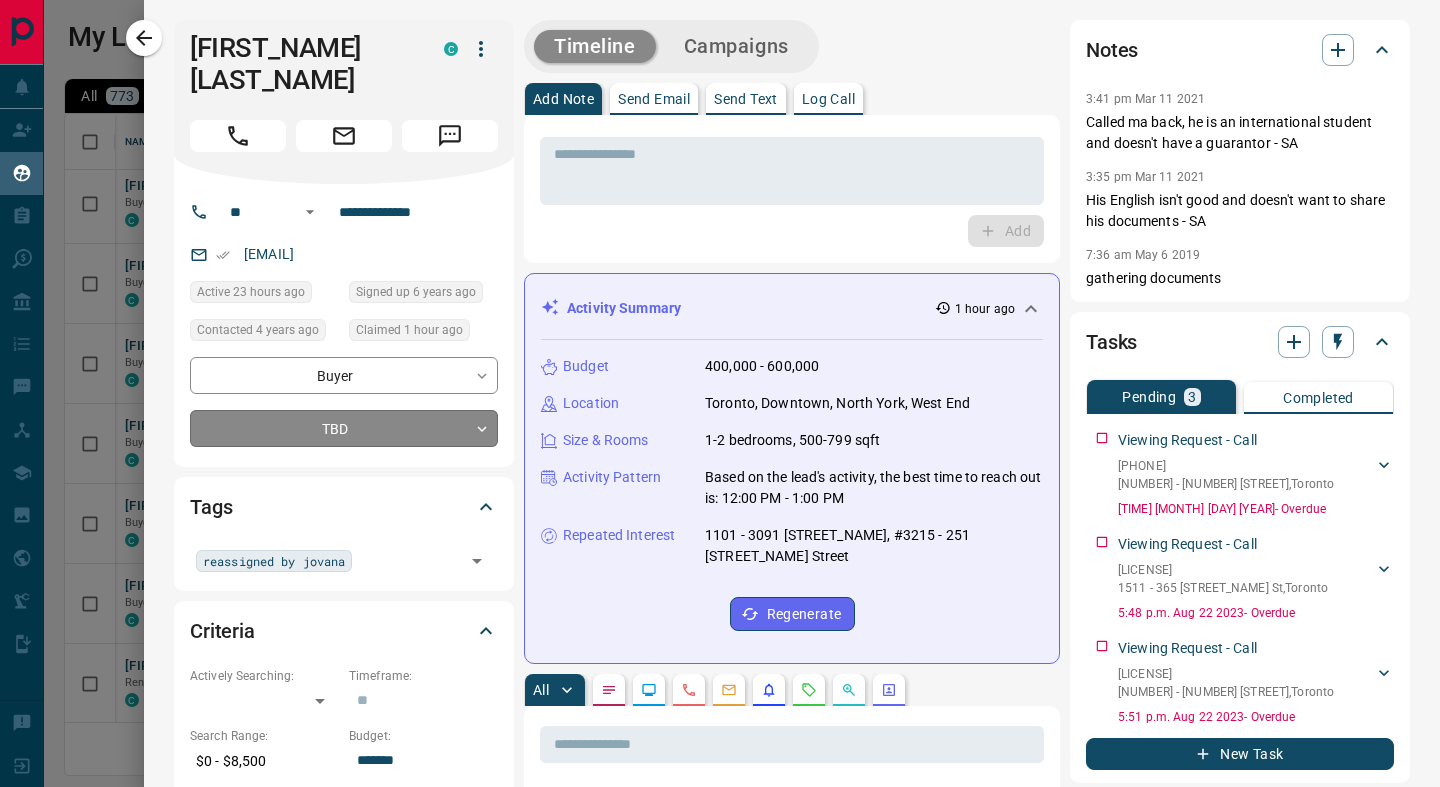 click on "Lead Transfers Claim Leads My Leads Tasks Opportunities Deals Campaigns Messages Broker Bay Training Media Services Agent Resources Precon Worksheet Mobile Apps Disclosure Logout My Leads Filters 1 Manage Tabs New Lead All 773 TBD 334 Do Not Contact - Not Responsive 22 Bogus 36 Just Browsing 84 Criteria Obtained 90 Future Follow Up 62 Warm 57 HOT 62 Taken on Showings 6 Submitted Offer - Client 20 Name Details Last Active Claimed Date Status Tags [FIRST] [LAST] Buyer C $0 - $18K Etobicoke, Toronto 3 days ago Active Offer Request Contacted 3 years ago 51 minutes ago Signed up 3 years ago Future Follow Up ISR Lead ISR Lead ISR Lead + [FIRST] [LAST] Buyer C $320K - $720K Downtown, Etobicoke, +2 3 days ago Contacted 4 years ago 1 hour ago Signed up 4 years ago TBD ISR Lead + [FIRST] [LAST] Buyer C $460K - $510K York Crosstown, Toronto 3 days ago 1 hour ago Signed up 8 years ago TBD ISR Lead + [FIRST] [LAST] Buyer C $525K - $600K Etobicoke, Toronto 1 day ago 1 hour ago Signed up 5 years ago TBD ISR Lead + Buyer" at bounding box center (720, 381) 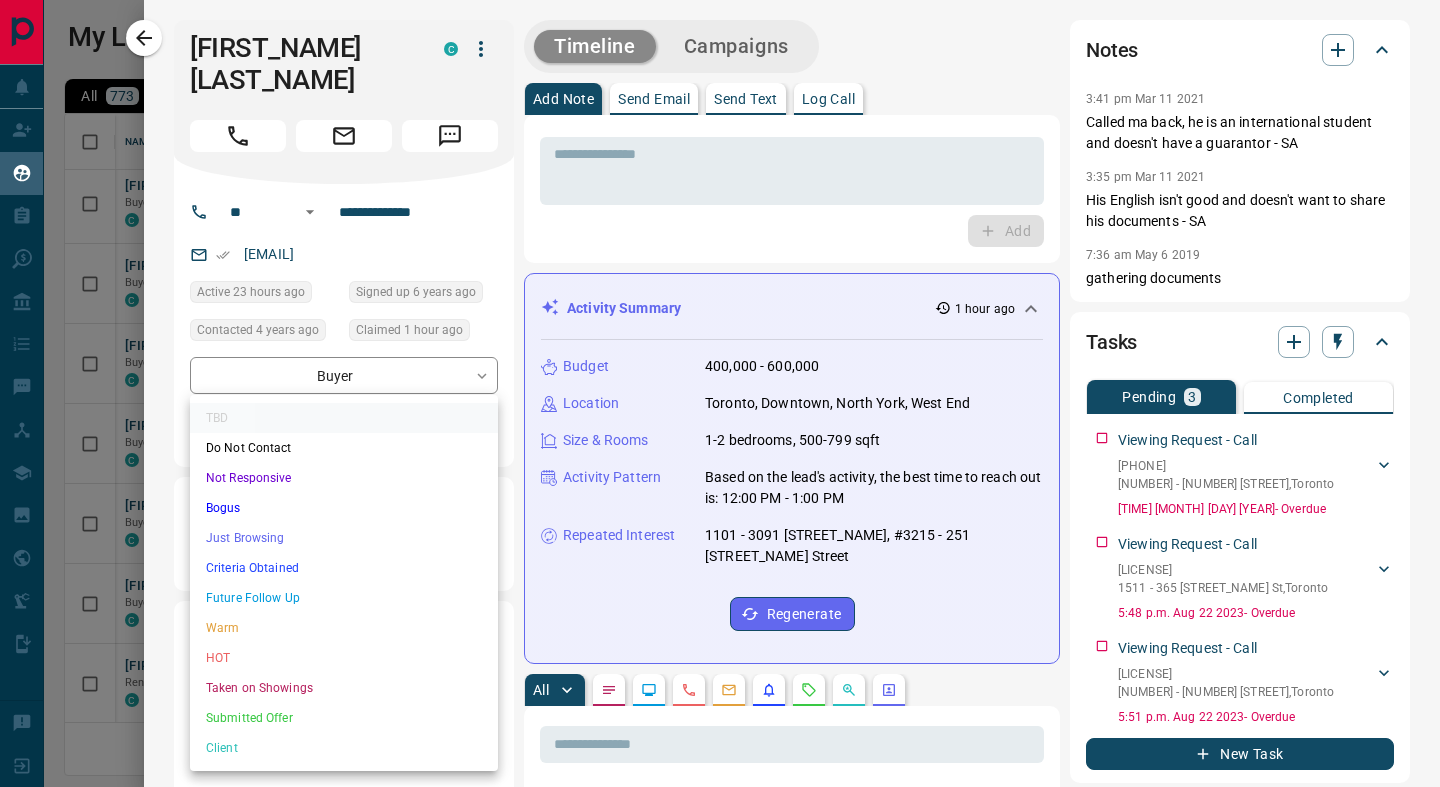 click on "Bogus" at bounding box center (344, 508) 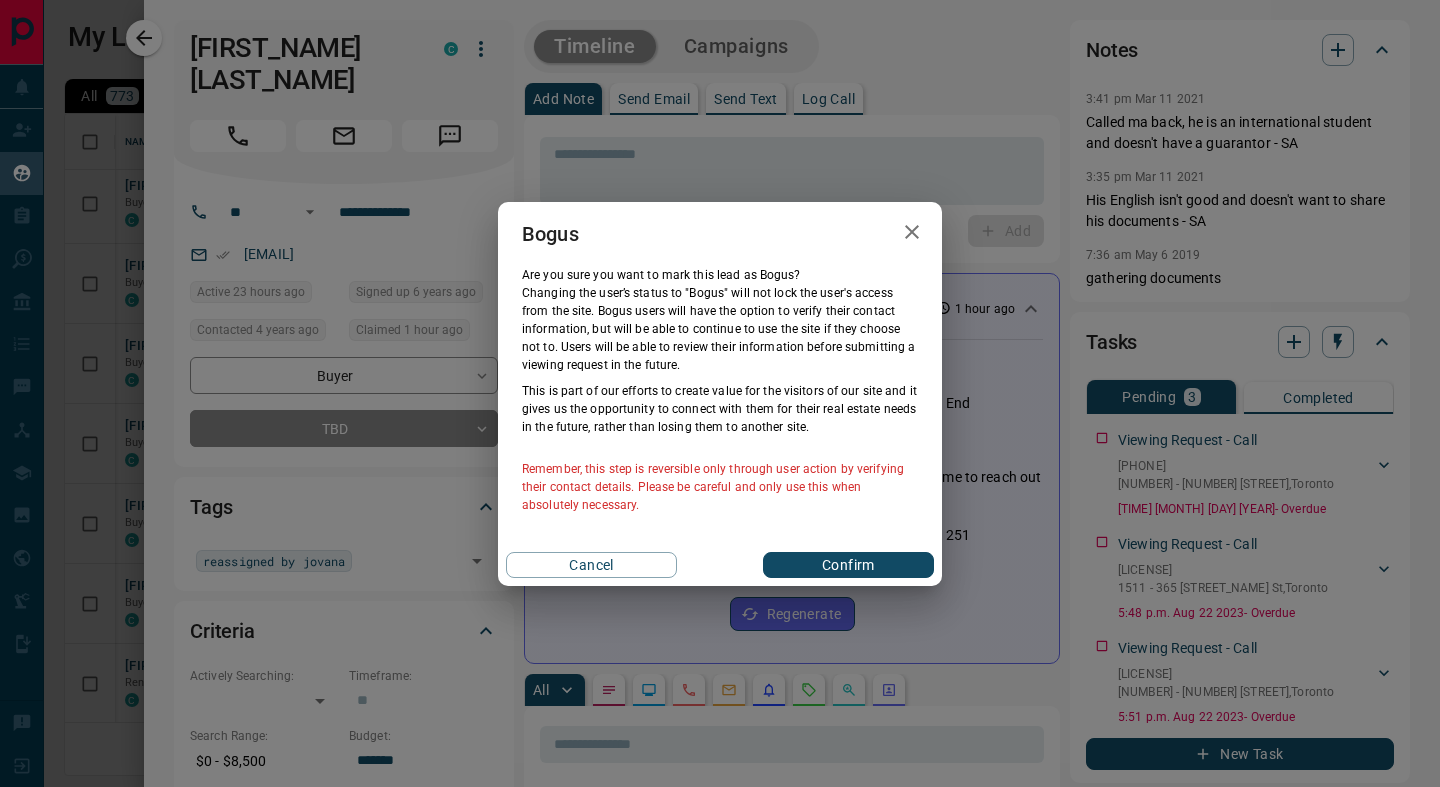 click on "Confirm" at bounding box center (848, 565) 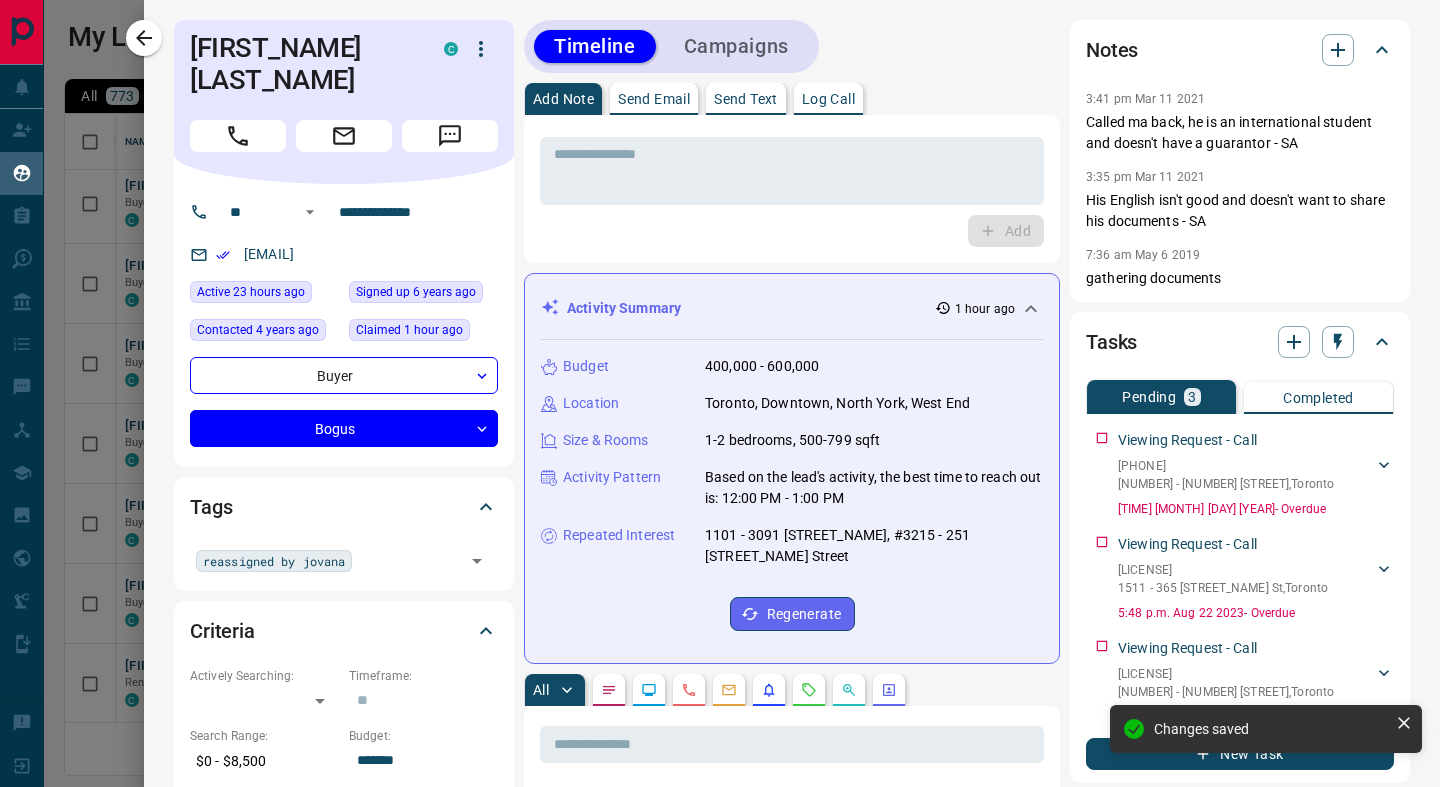 type on "**********" 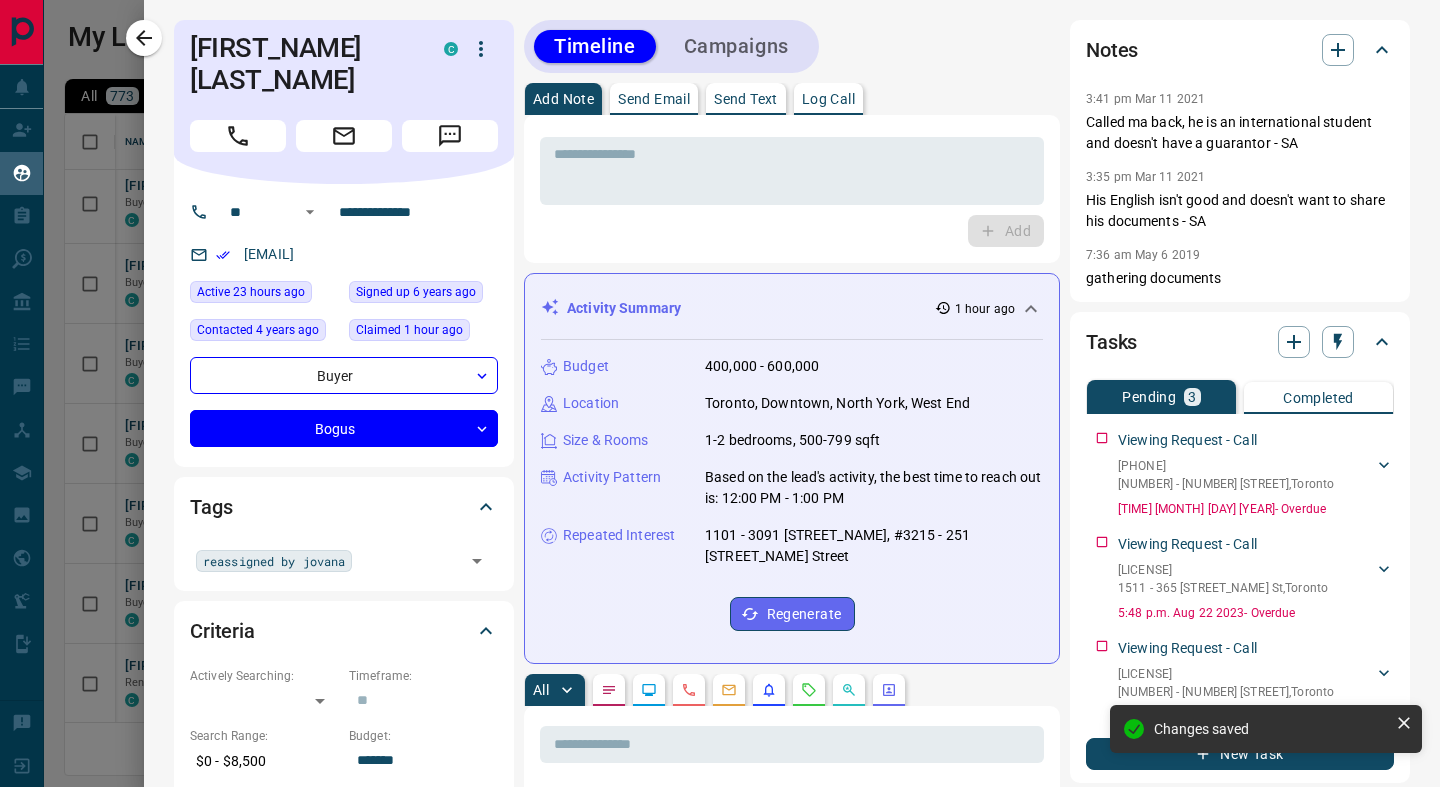 type on "*" 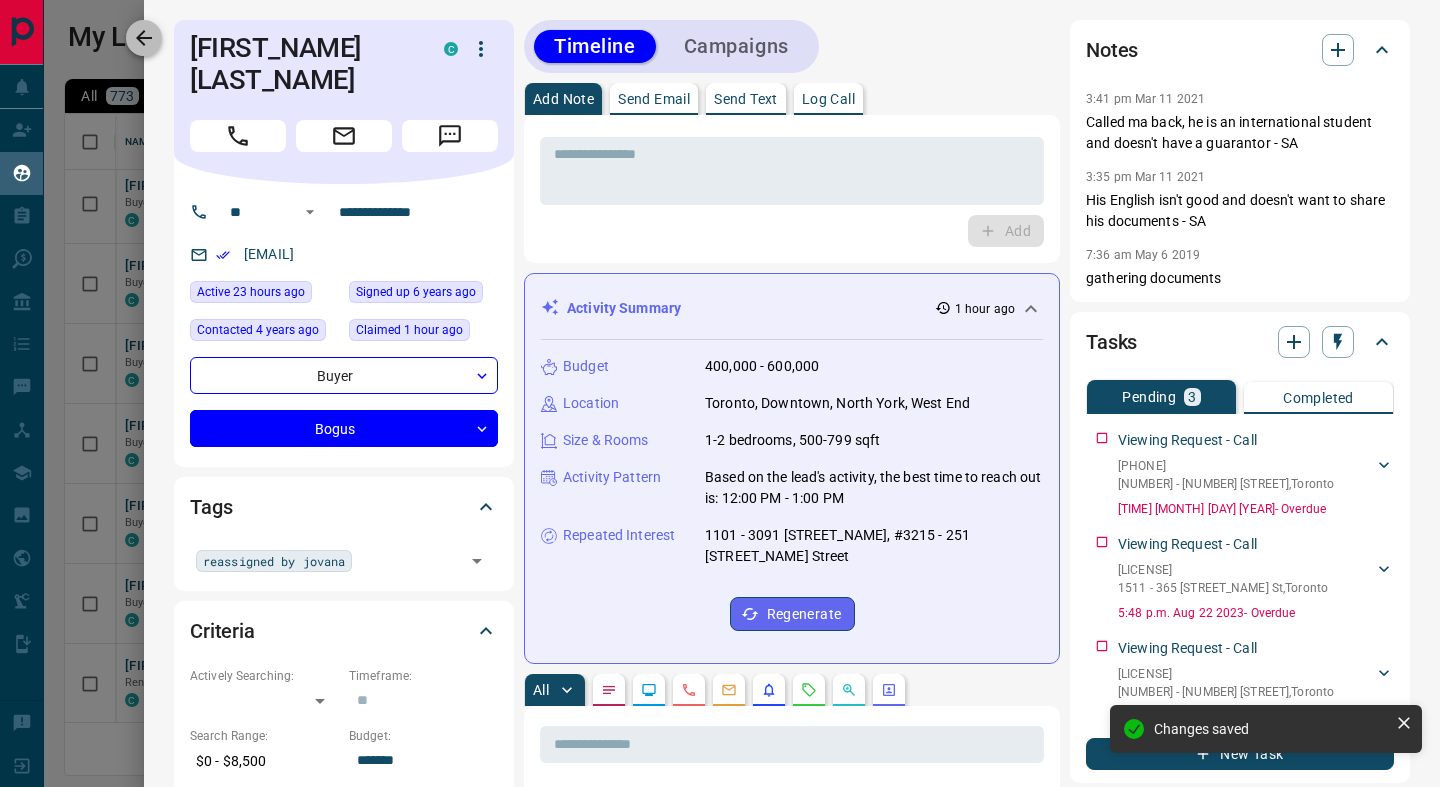 click 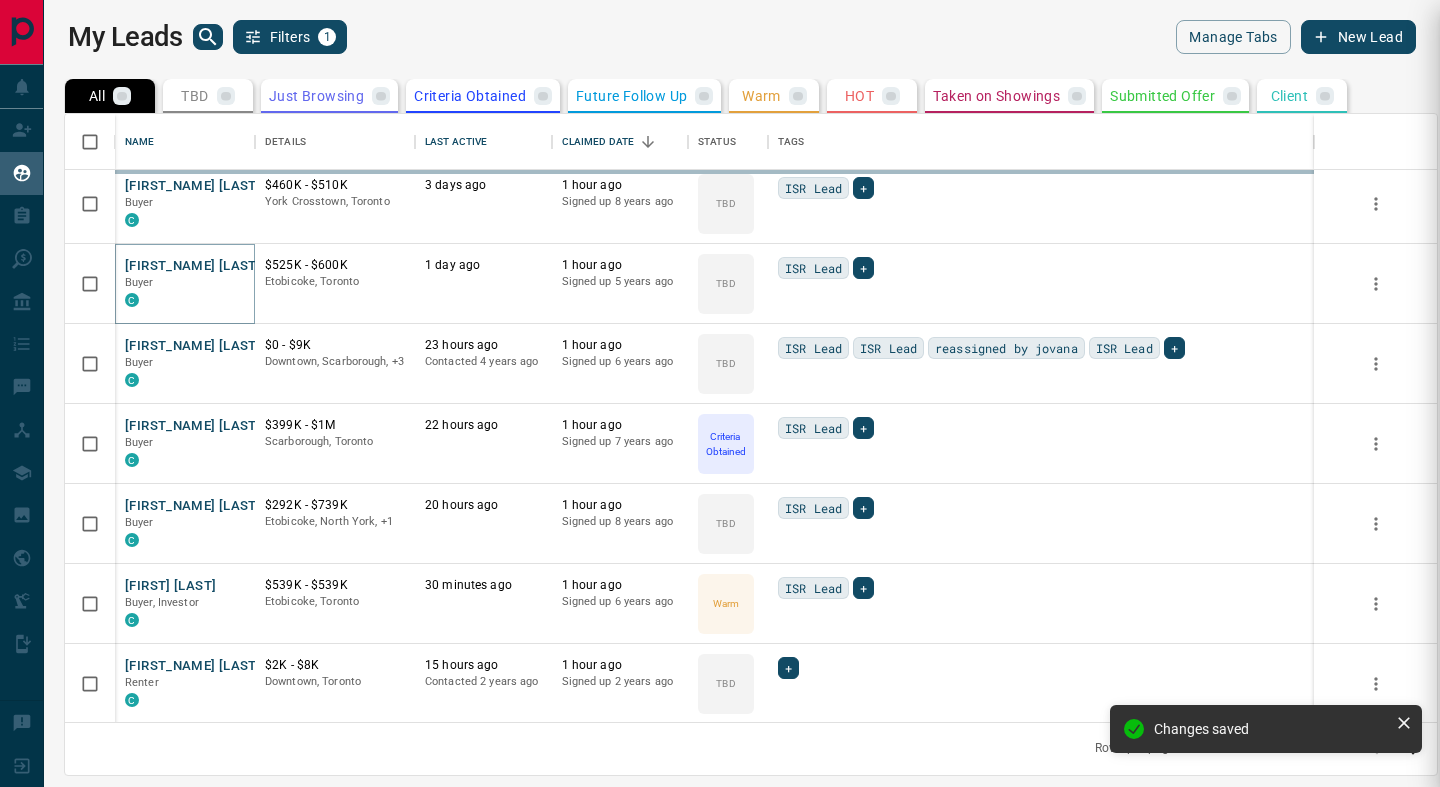 click on "[FIRST_NAME] [LAST_NAME]" at bounding box center (215, 266) 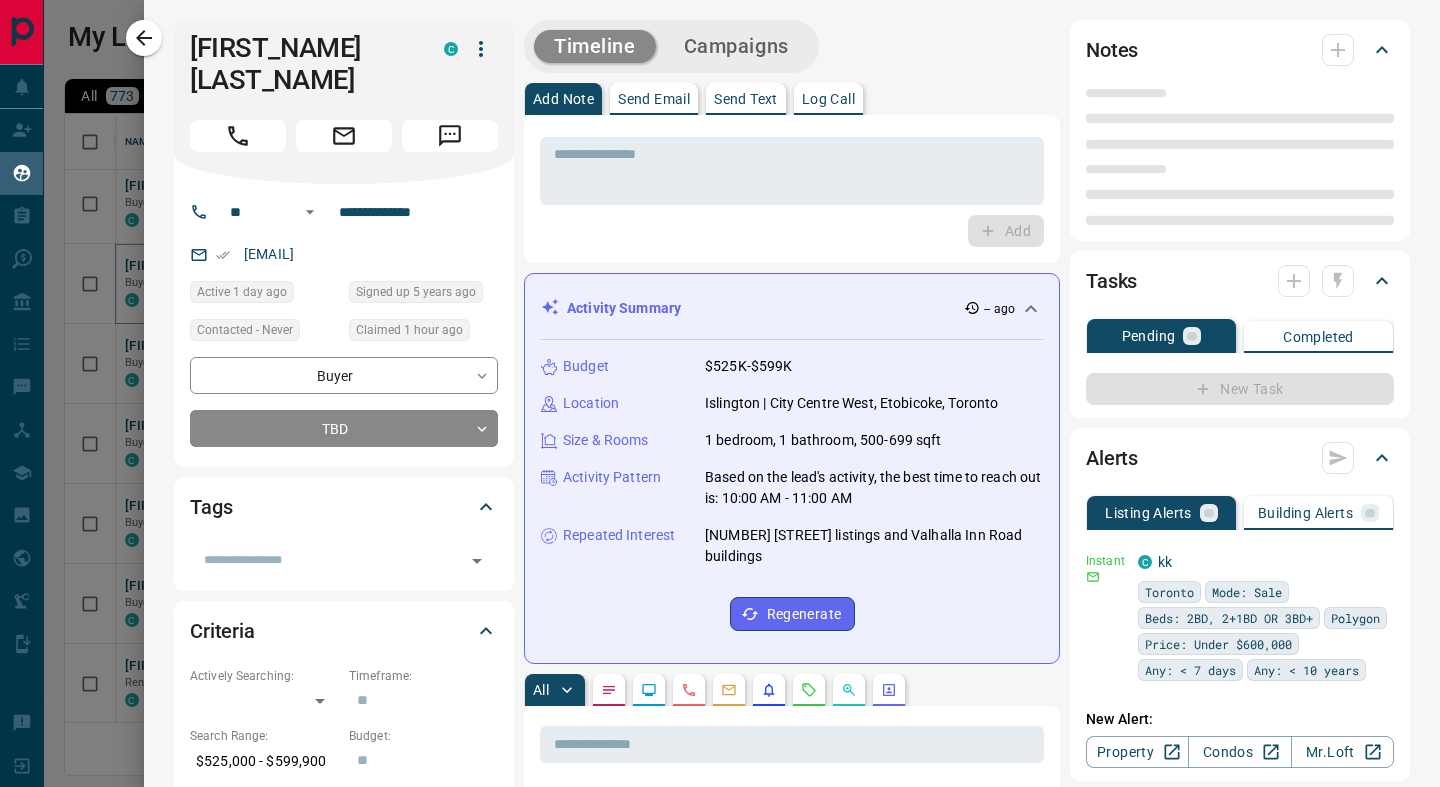 type on "**" 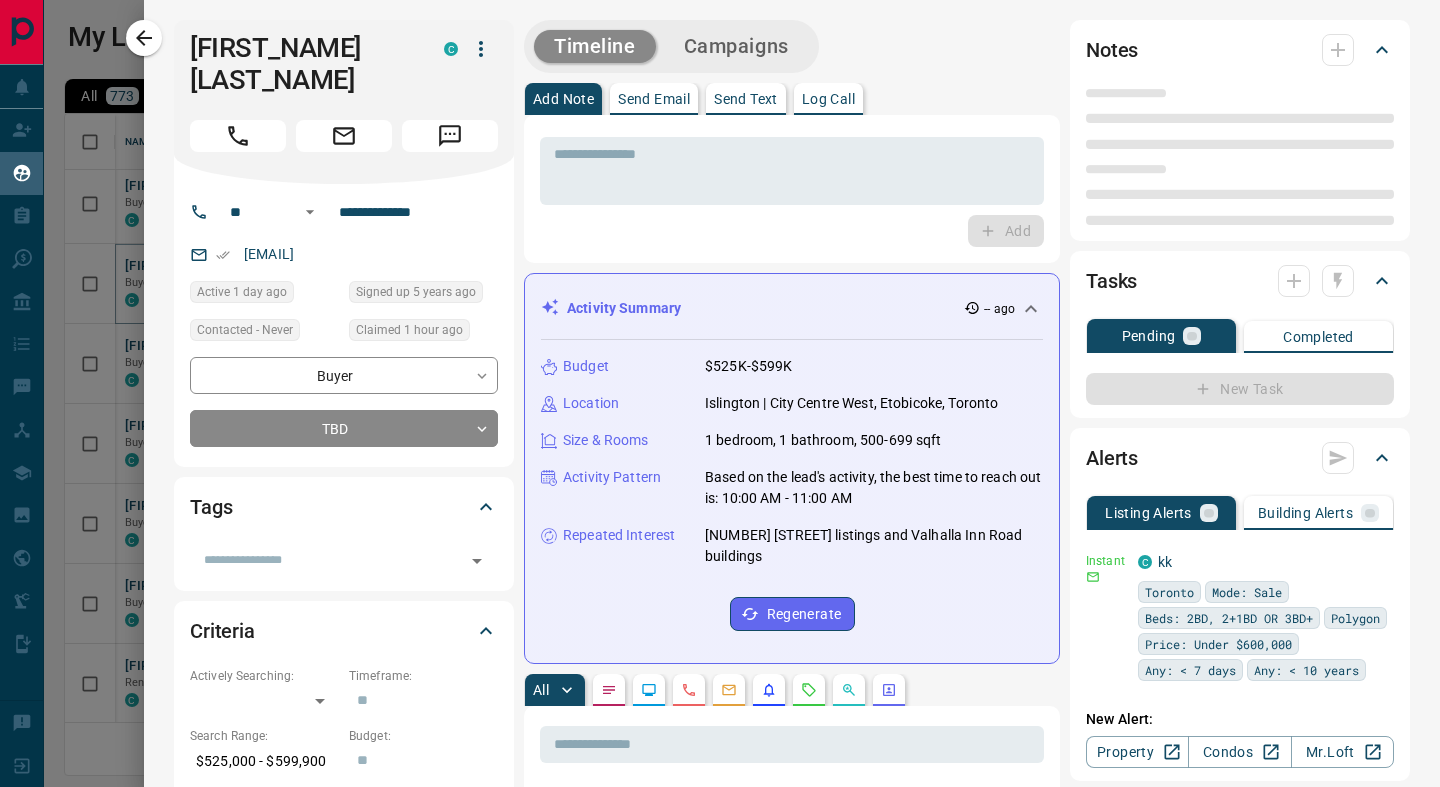 type on "**********" 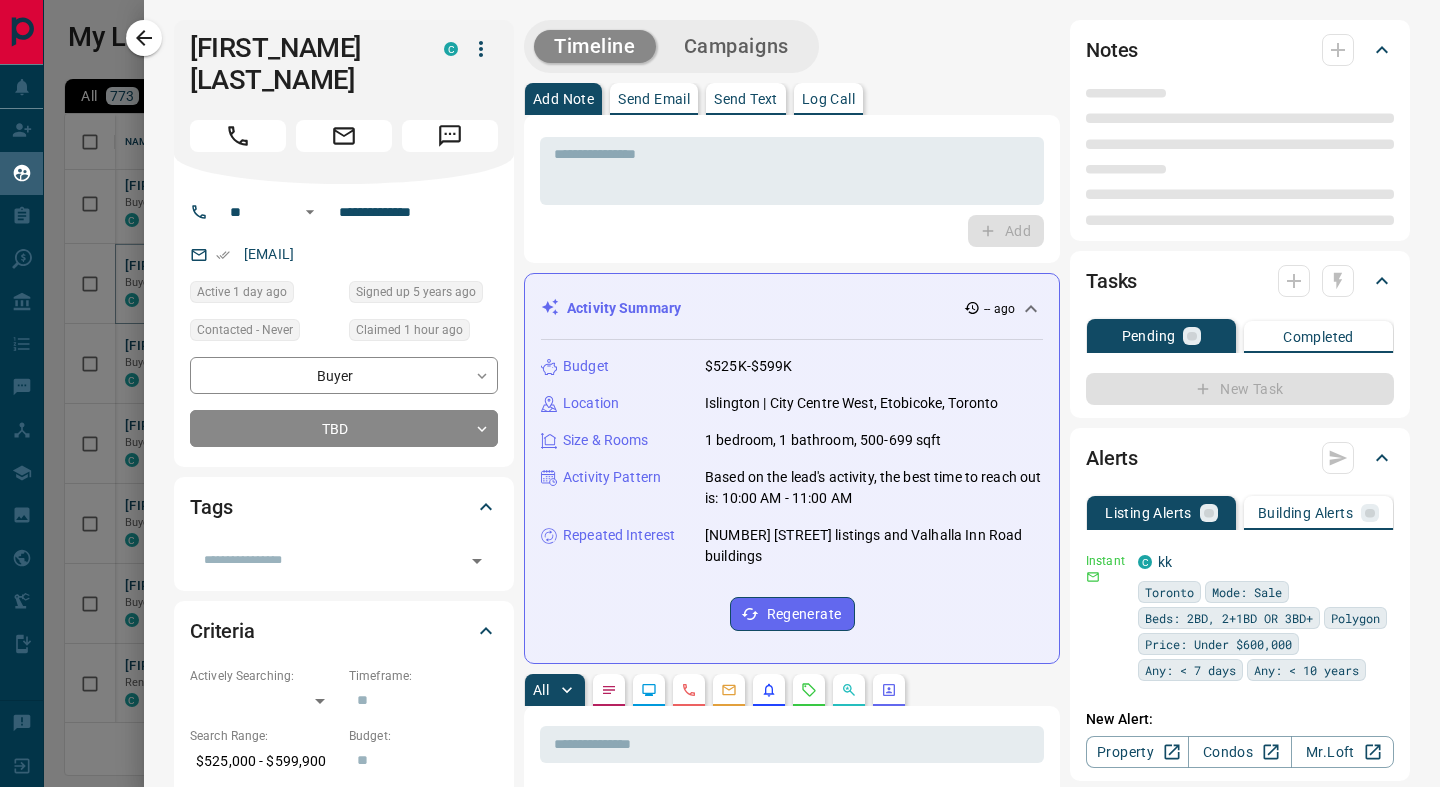type on "**********" 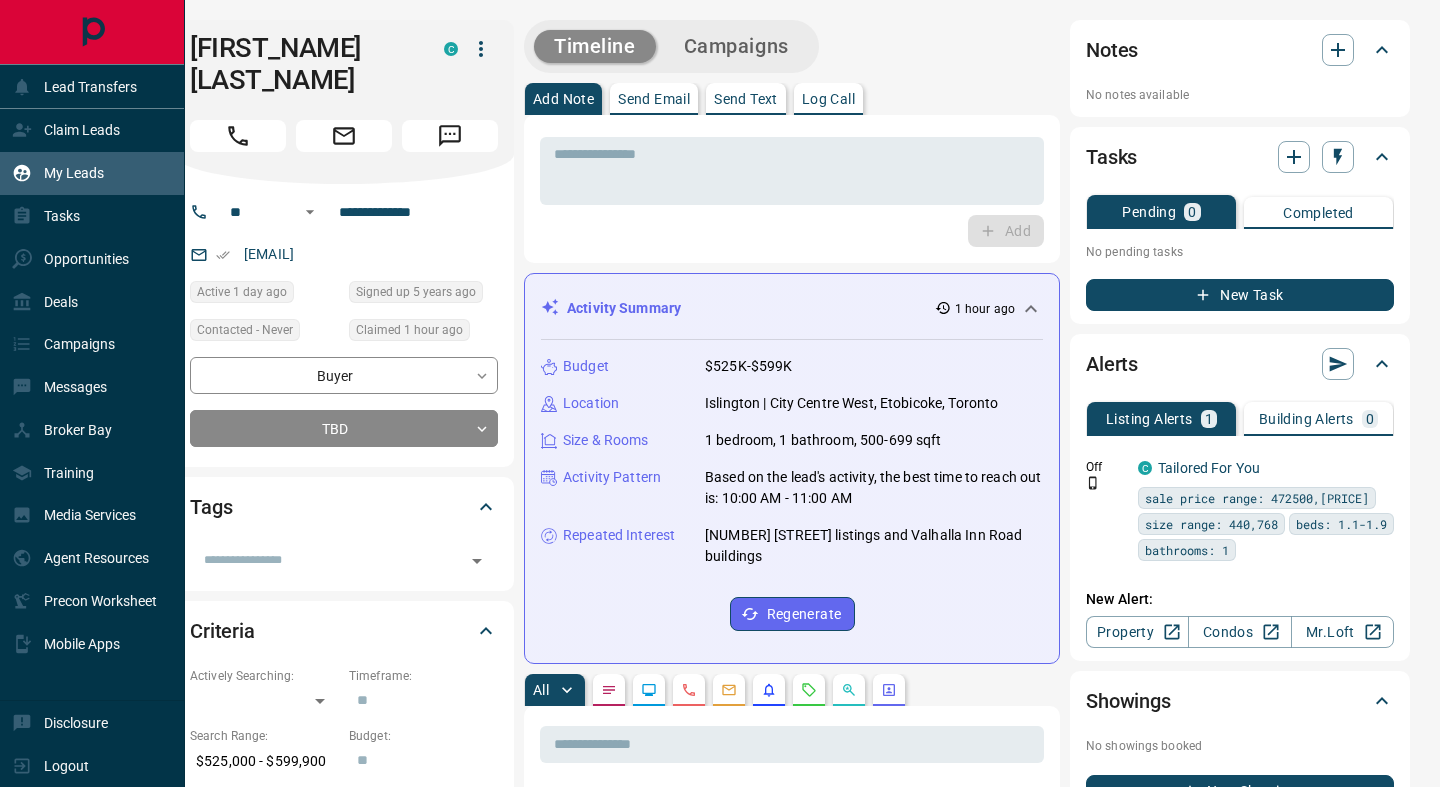 click 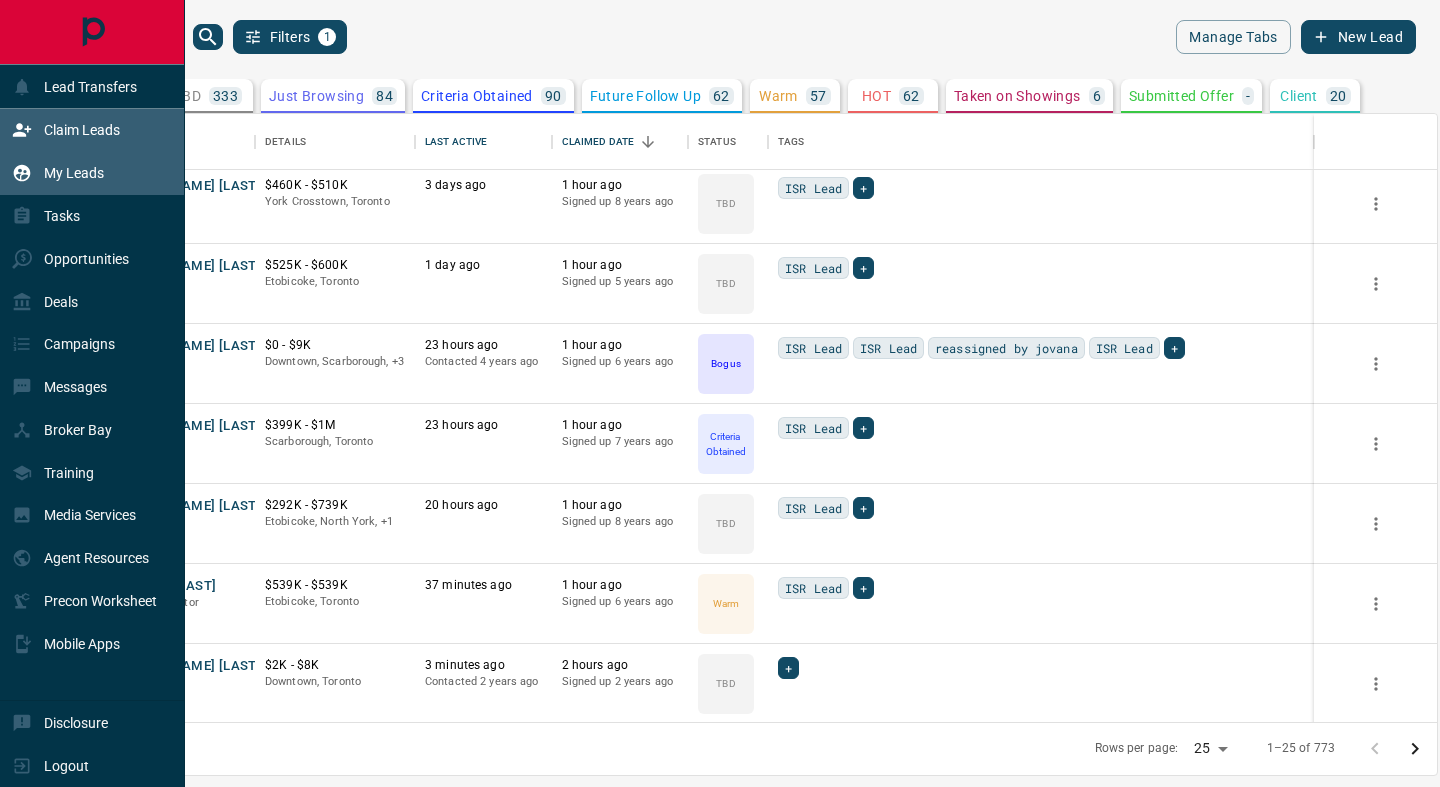 click on "Claim Leads" at bounding box center [66, 130] 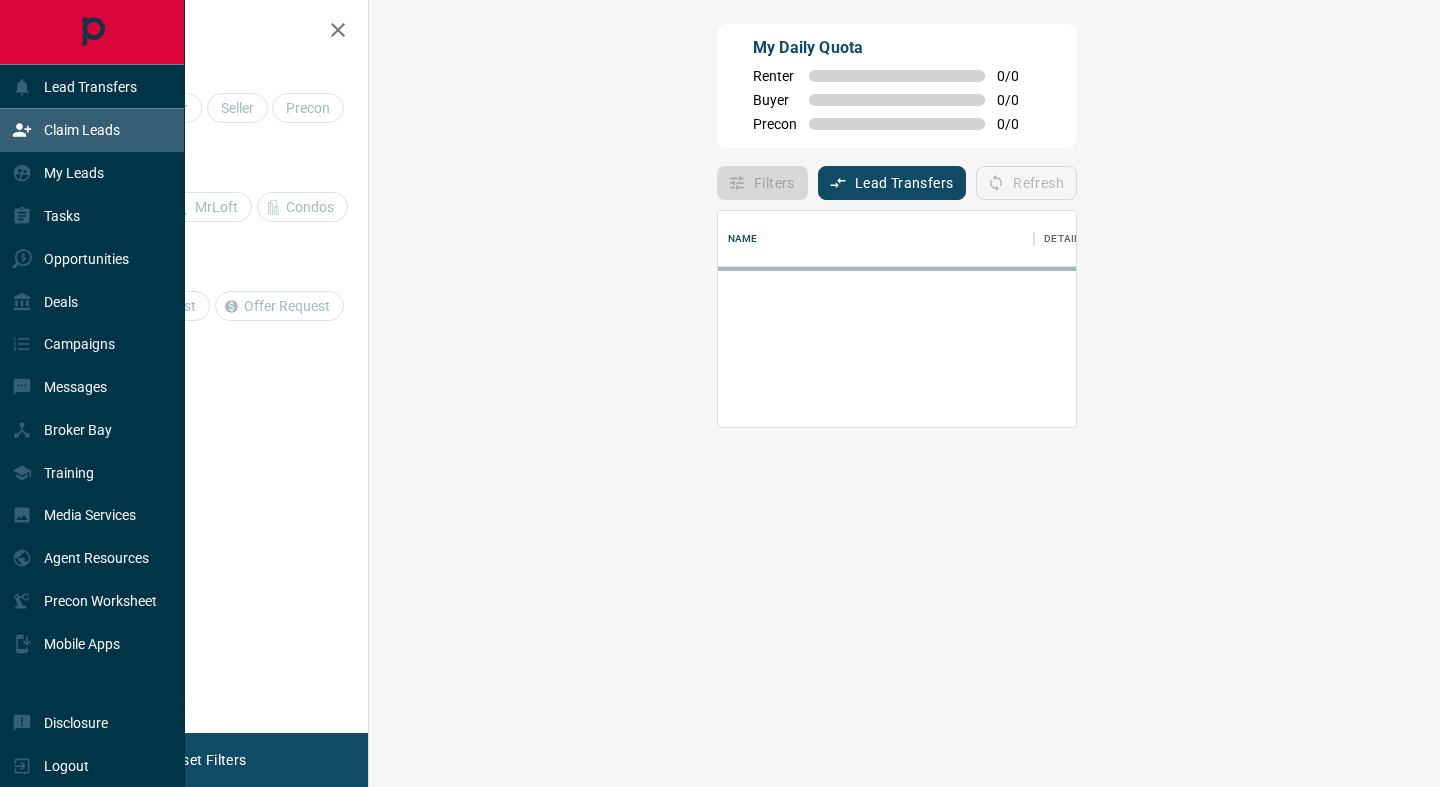 scroll, scrollTop: 0, scrollLeft: 0, axis: both 